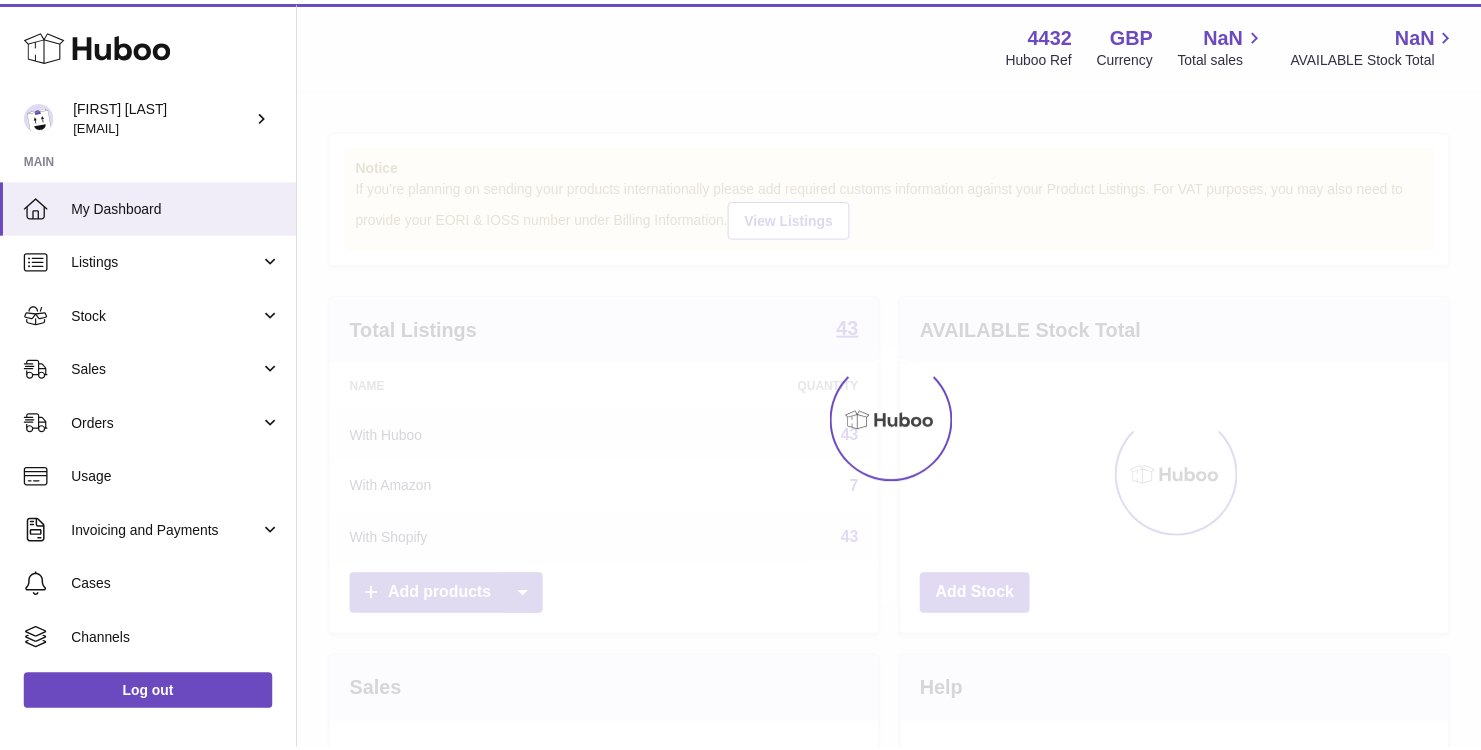 scroll, scrollTop: 0, scrollLeft: 0, axis: both 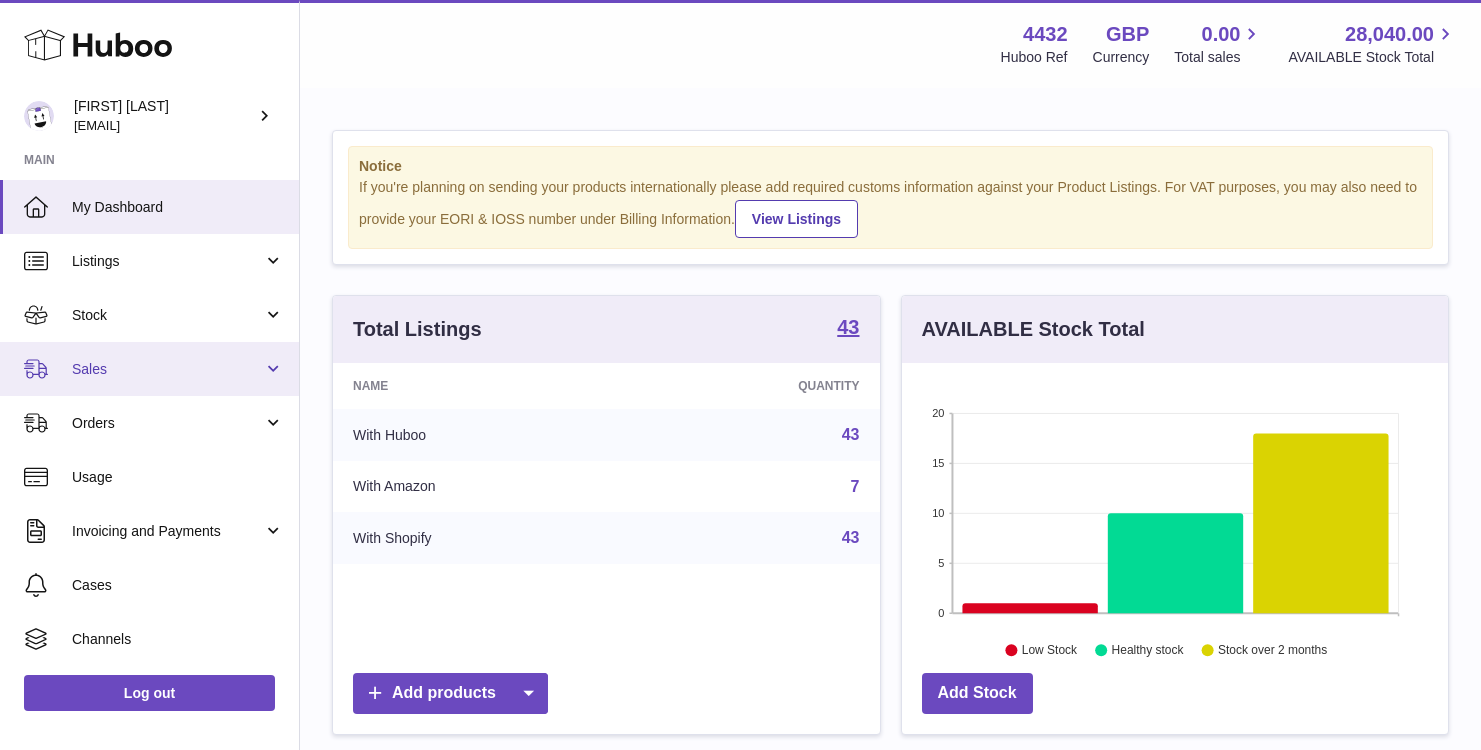 click on "Sales" at bounding box center (167, 369) 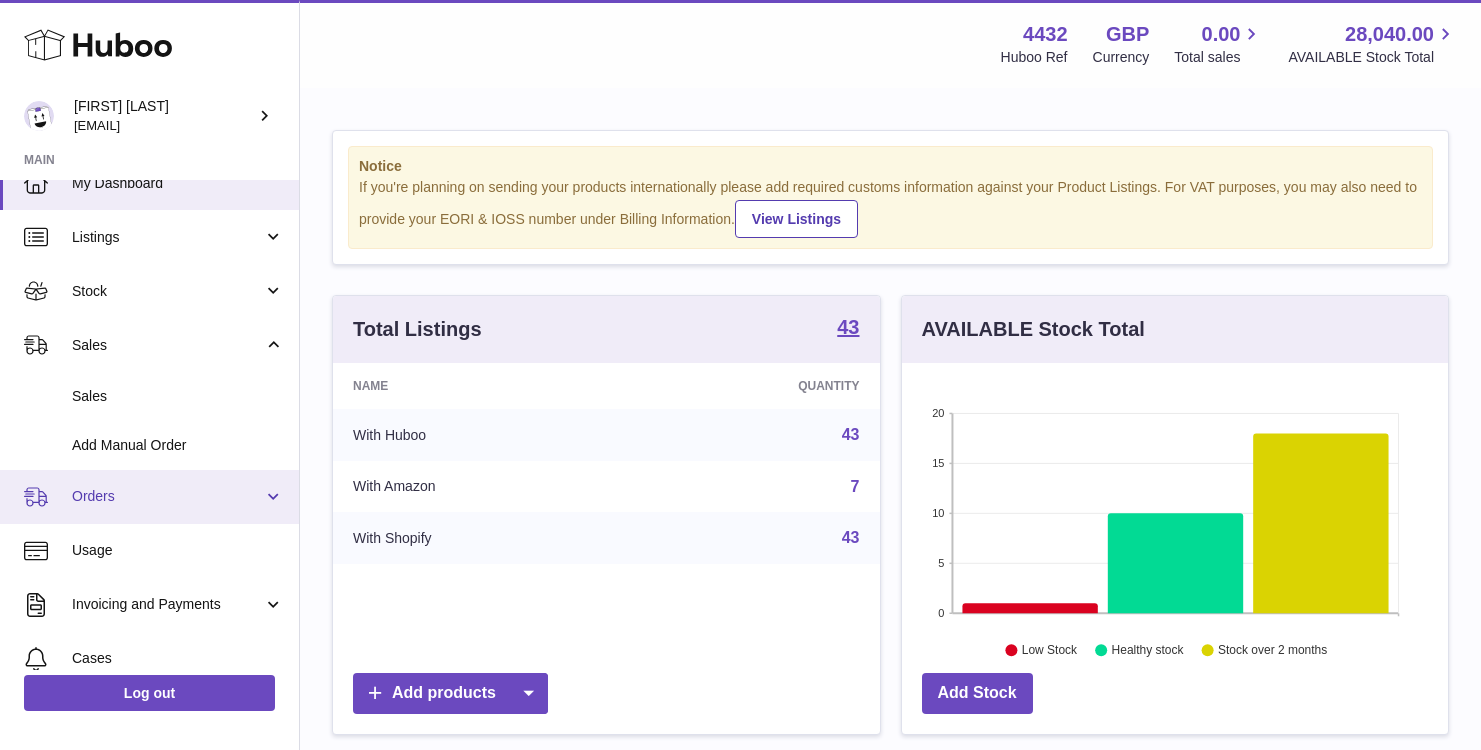 scroll, scrollTop: 0, scrollLeft: 0, axis: both 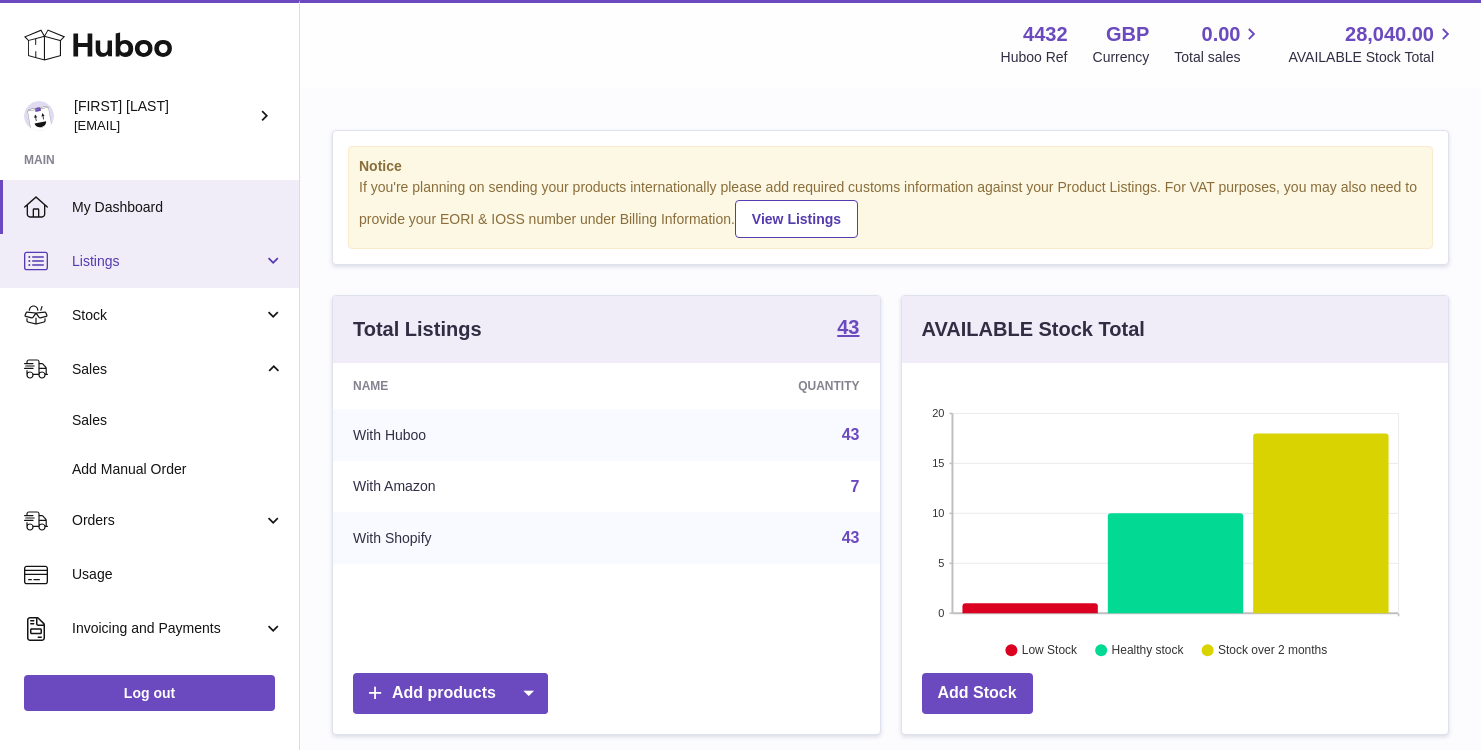 click on "Listings" at bounding box center (167, 261) 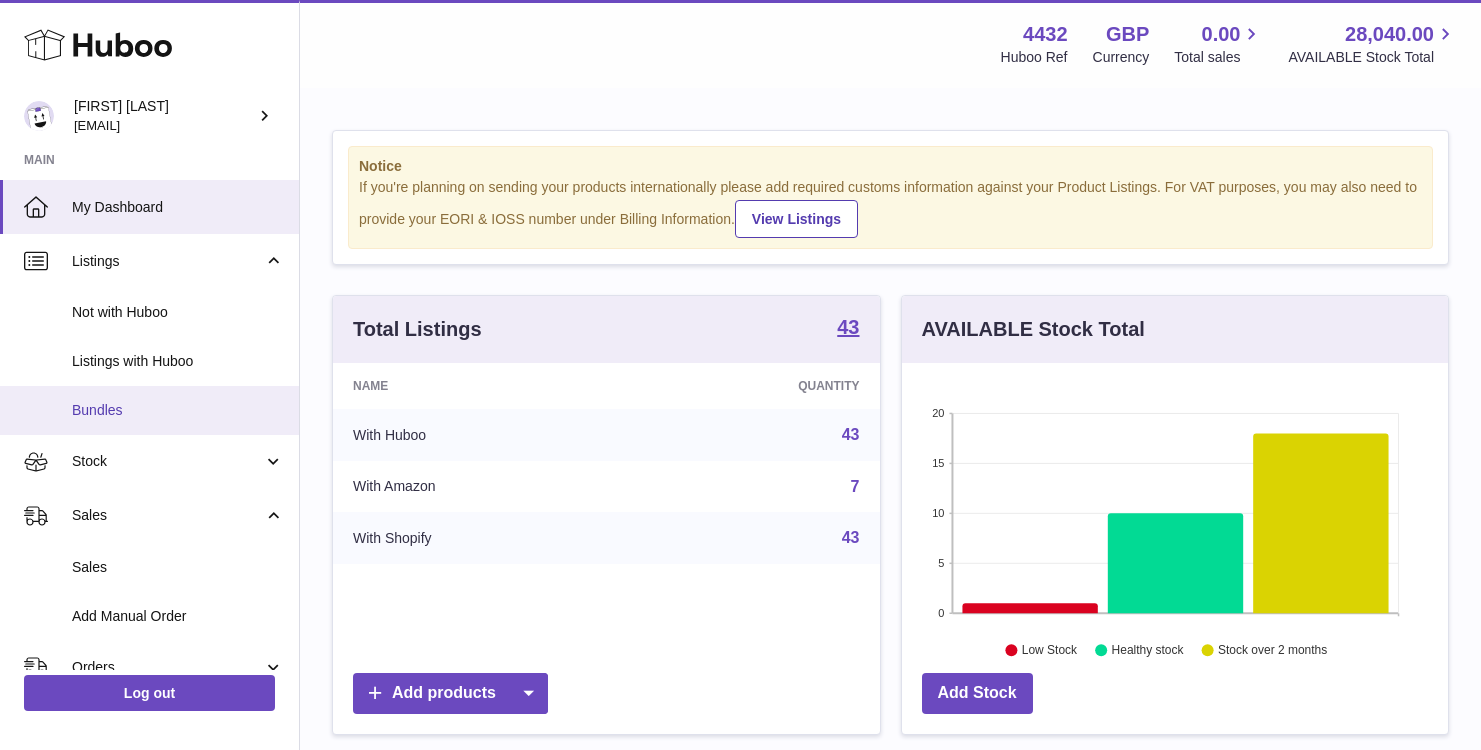click on "Bundles" at bounding box center [178, 410] 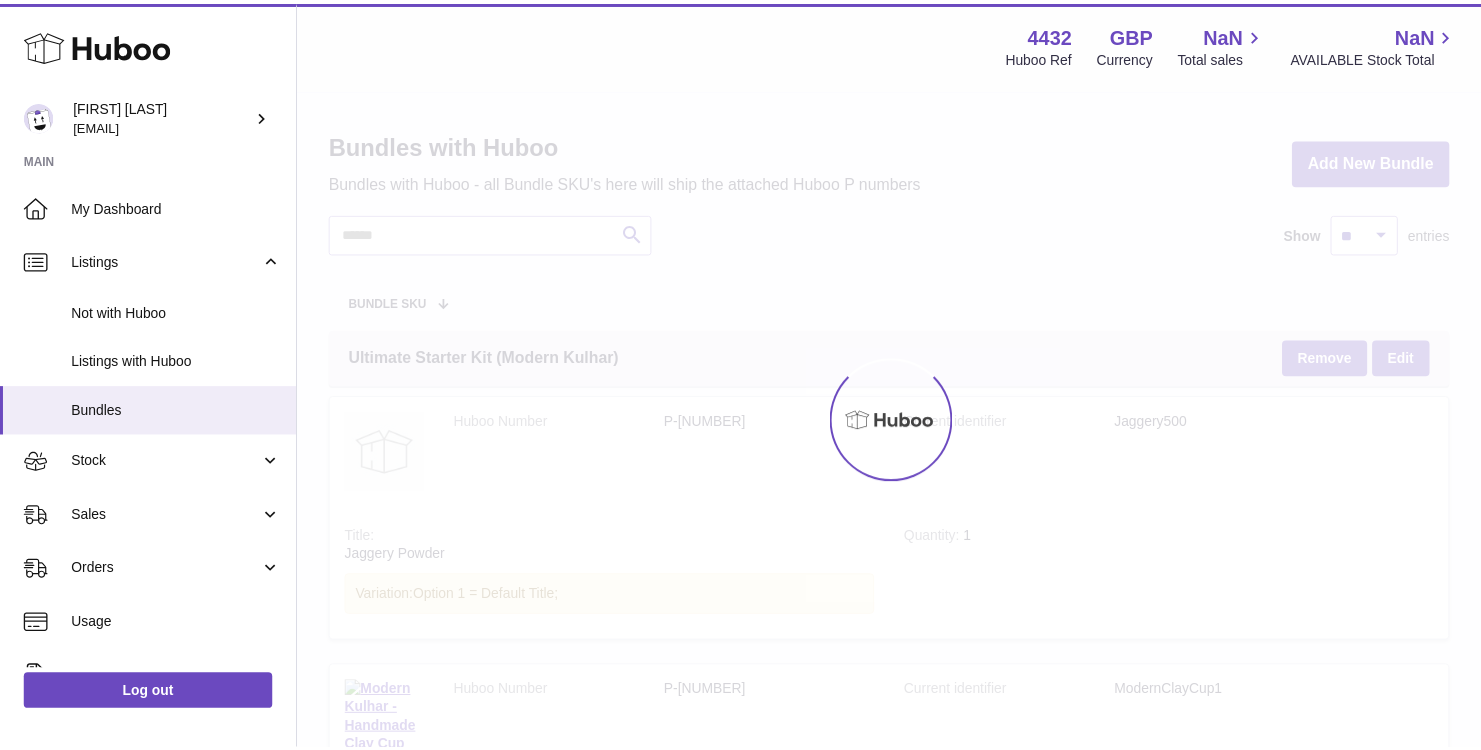 scroll, scrollTop: 0, scrollLeft: 0, axis: both 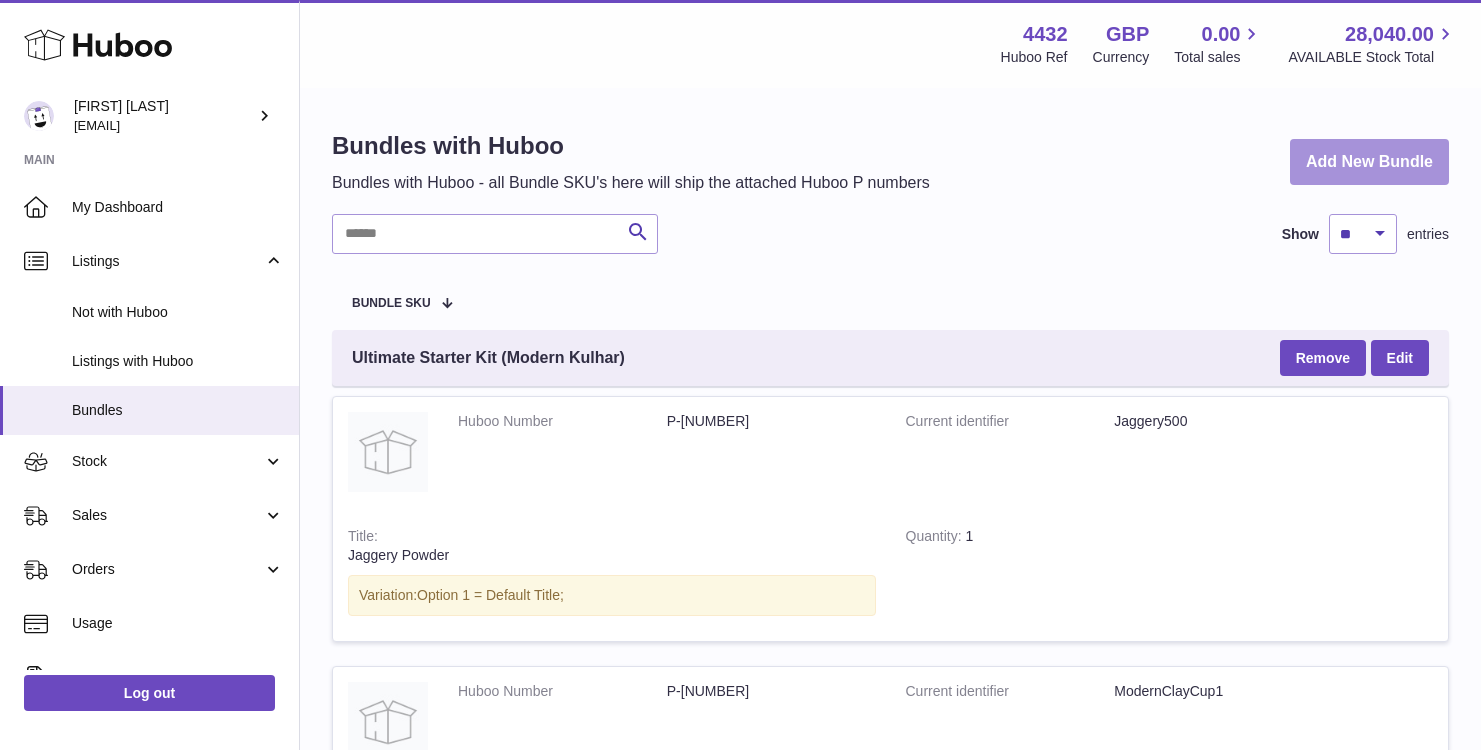 click on "Add New Bundle" at bounding box center [1369, 162] 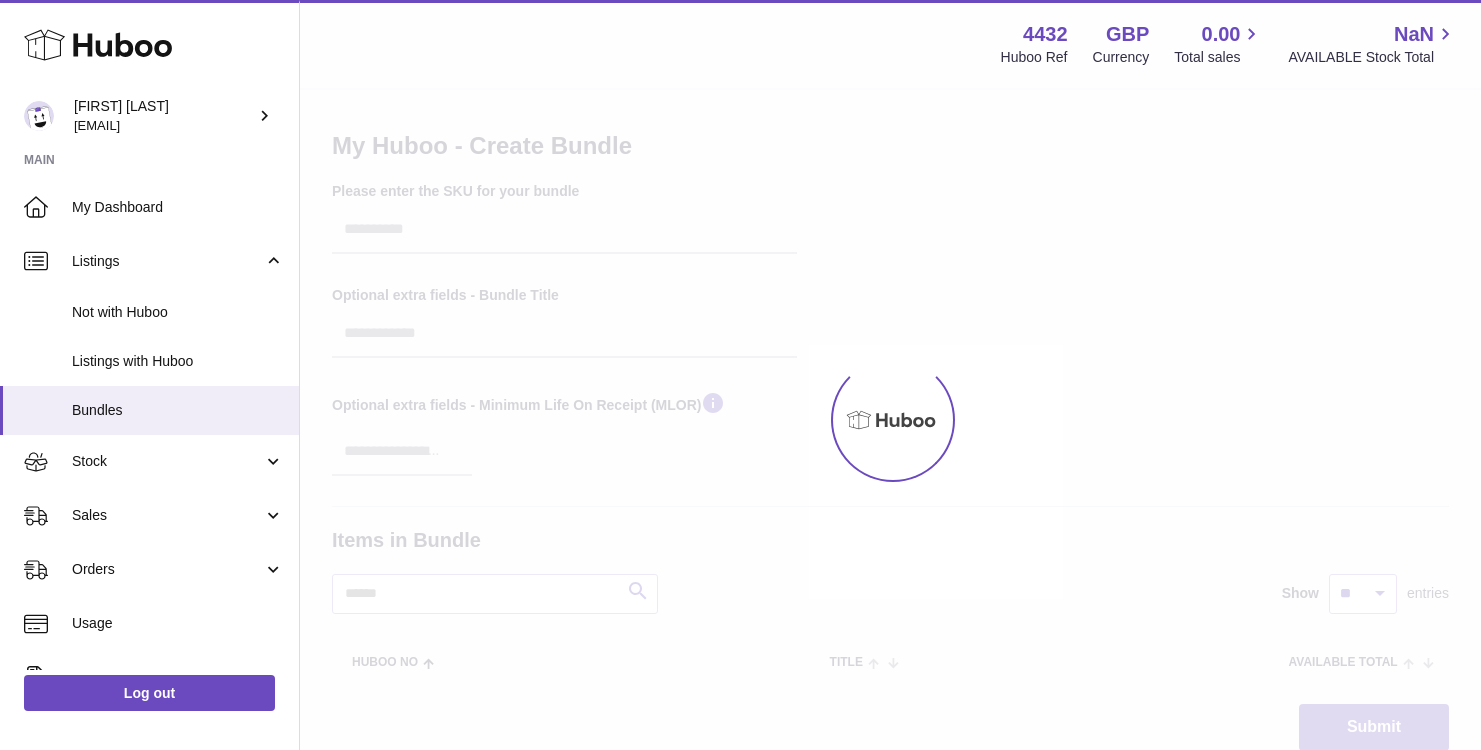 scroll, scrollTop: 0, scrollLeft: 0, axis: both 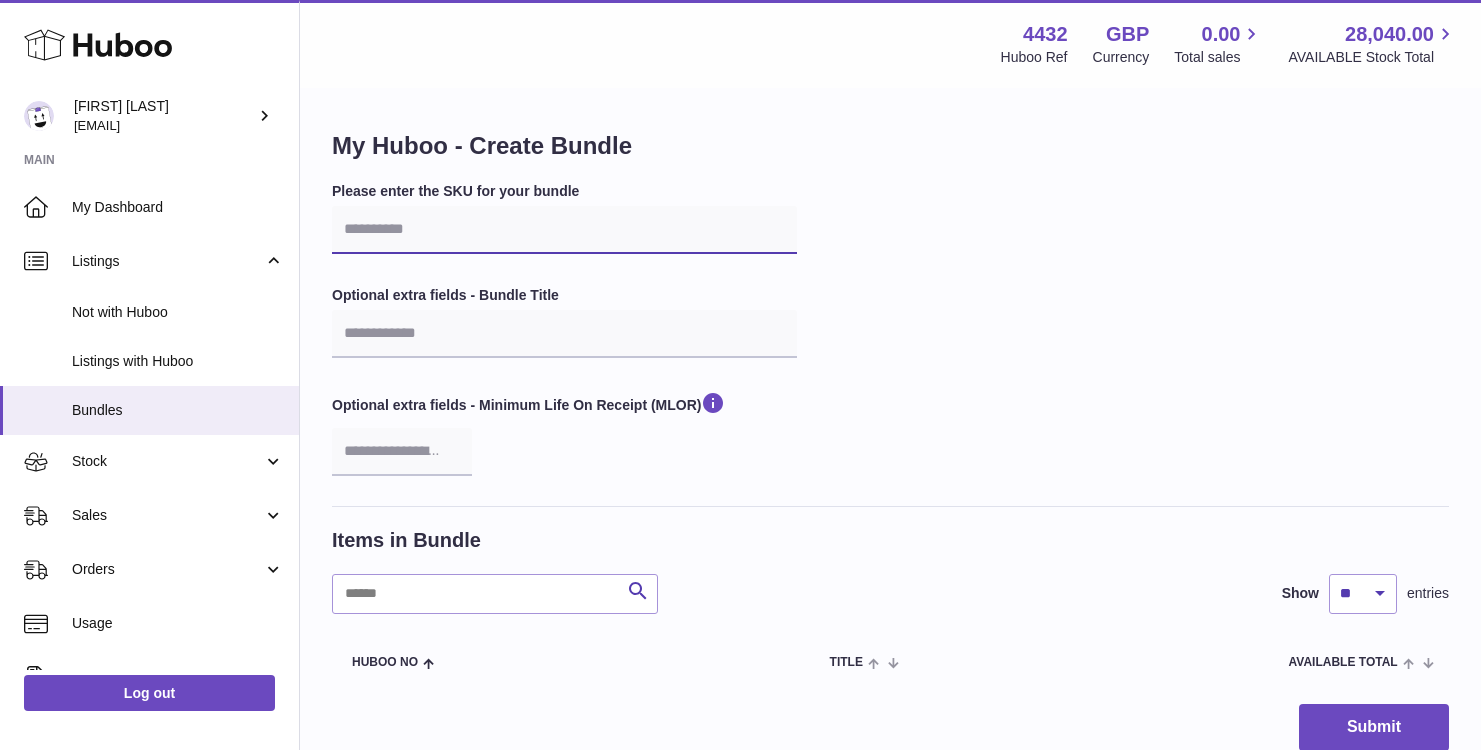 click at bounding box center [564, 230] 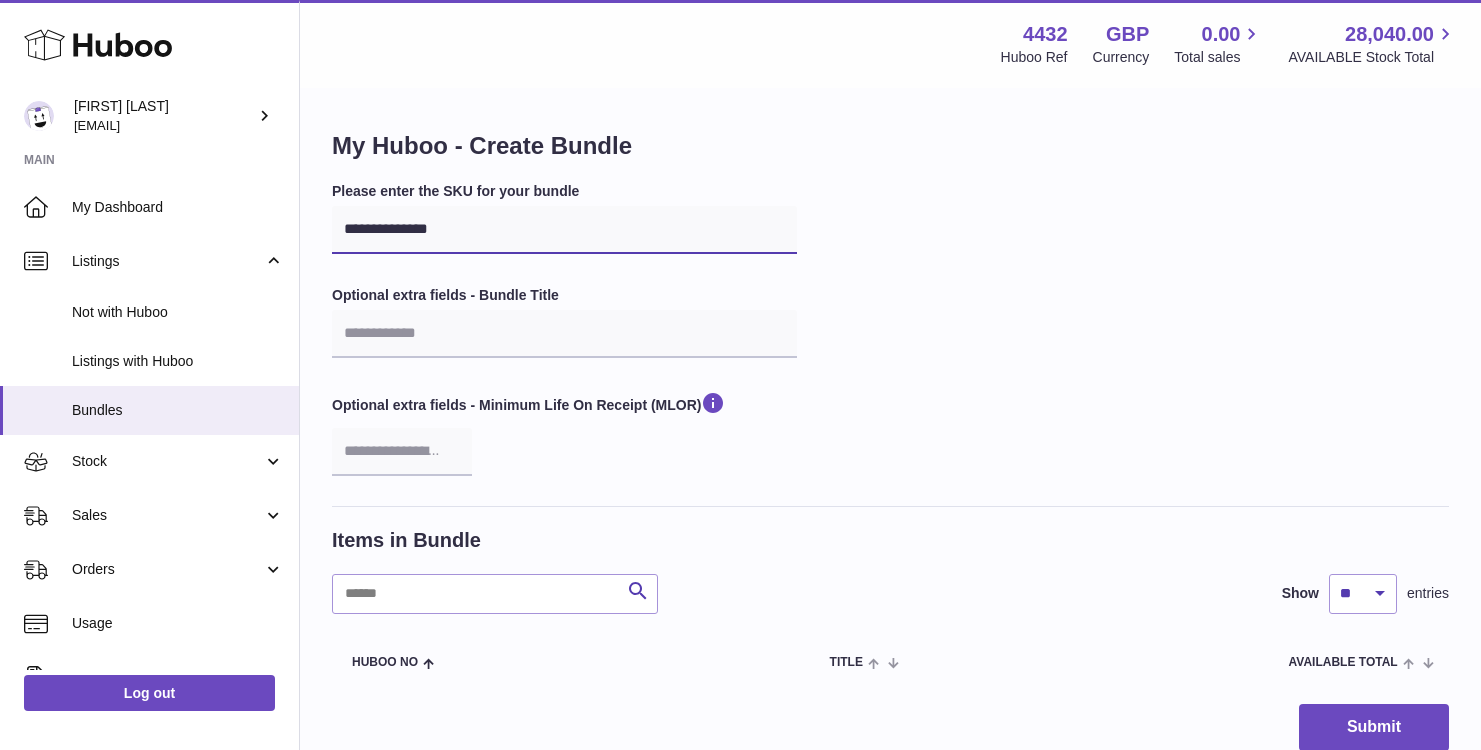 click on "**********" at bounding box center [564, 230] 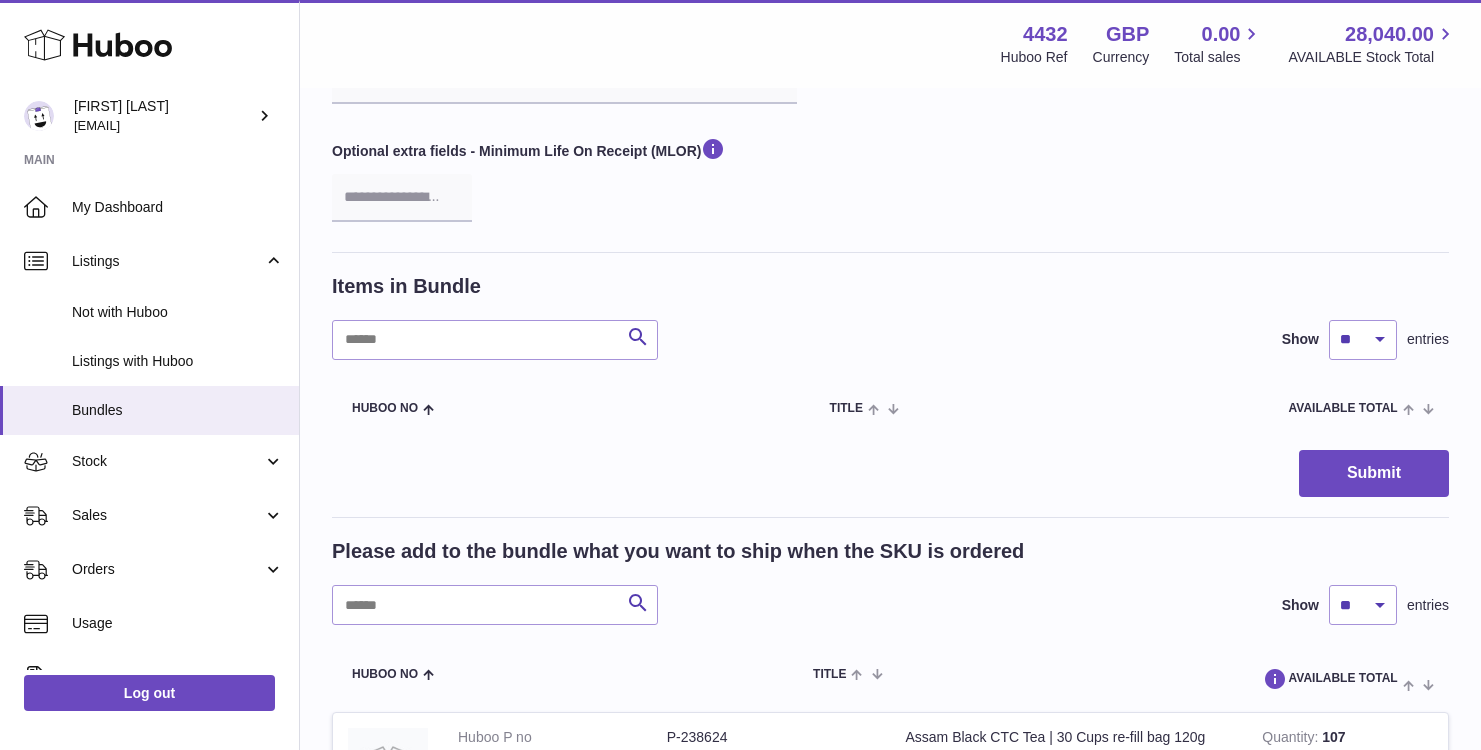 scroll, scrollTop: 270, scrollLeft: 0, axis: vertical 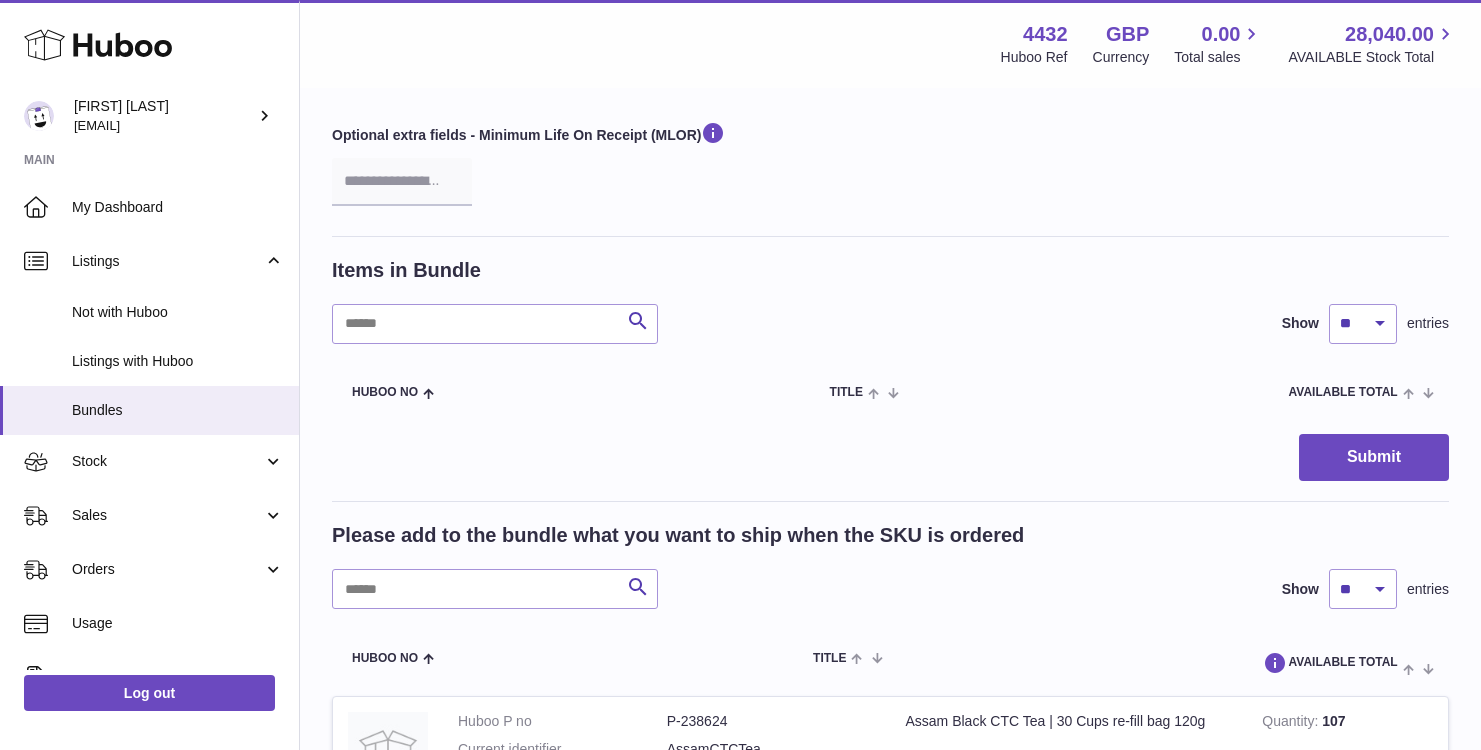type on "**********" 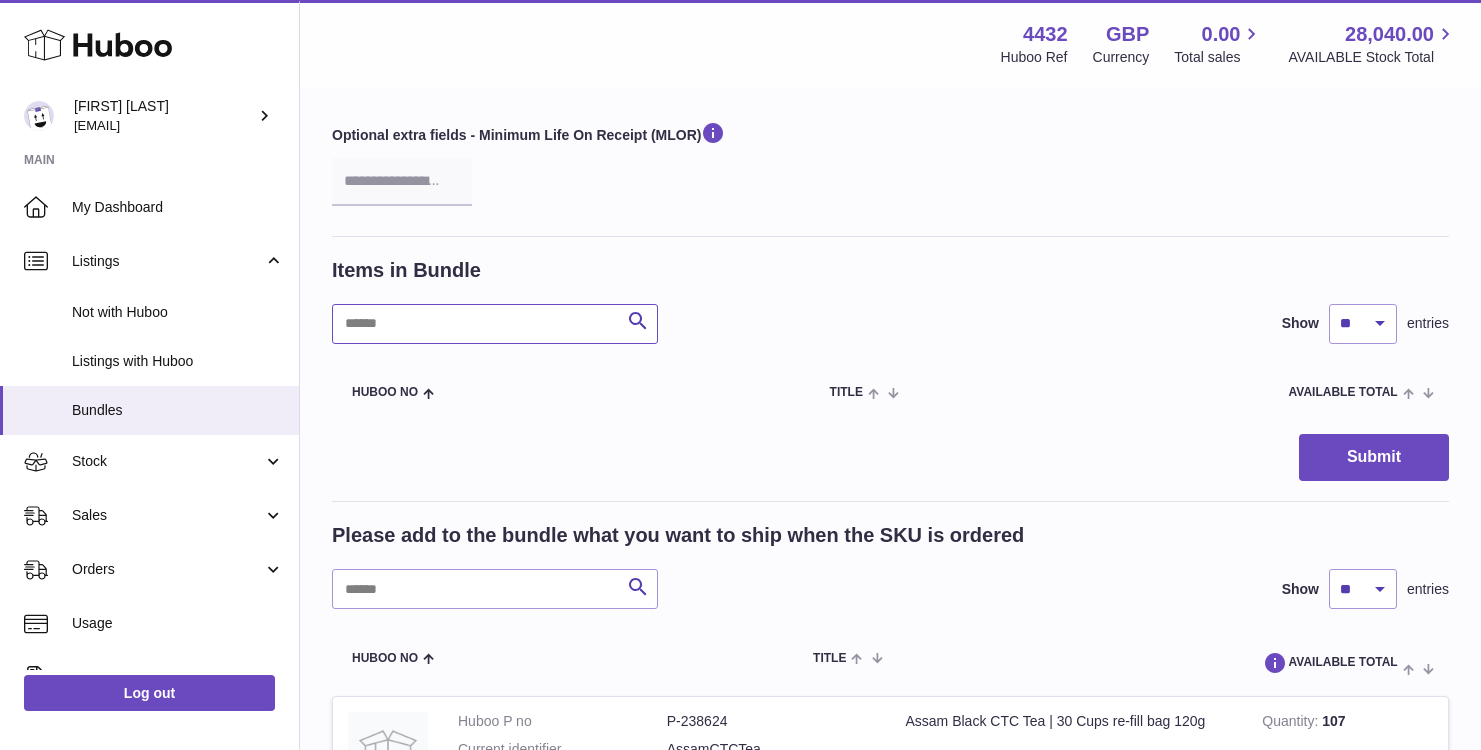 click at bounding box center (495, 324) 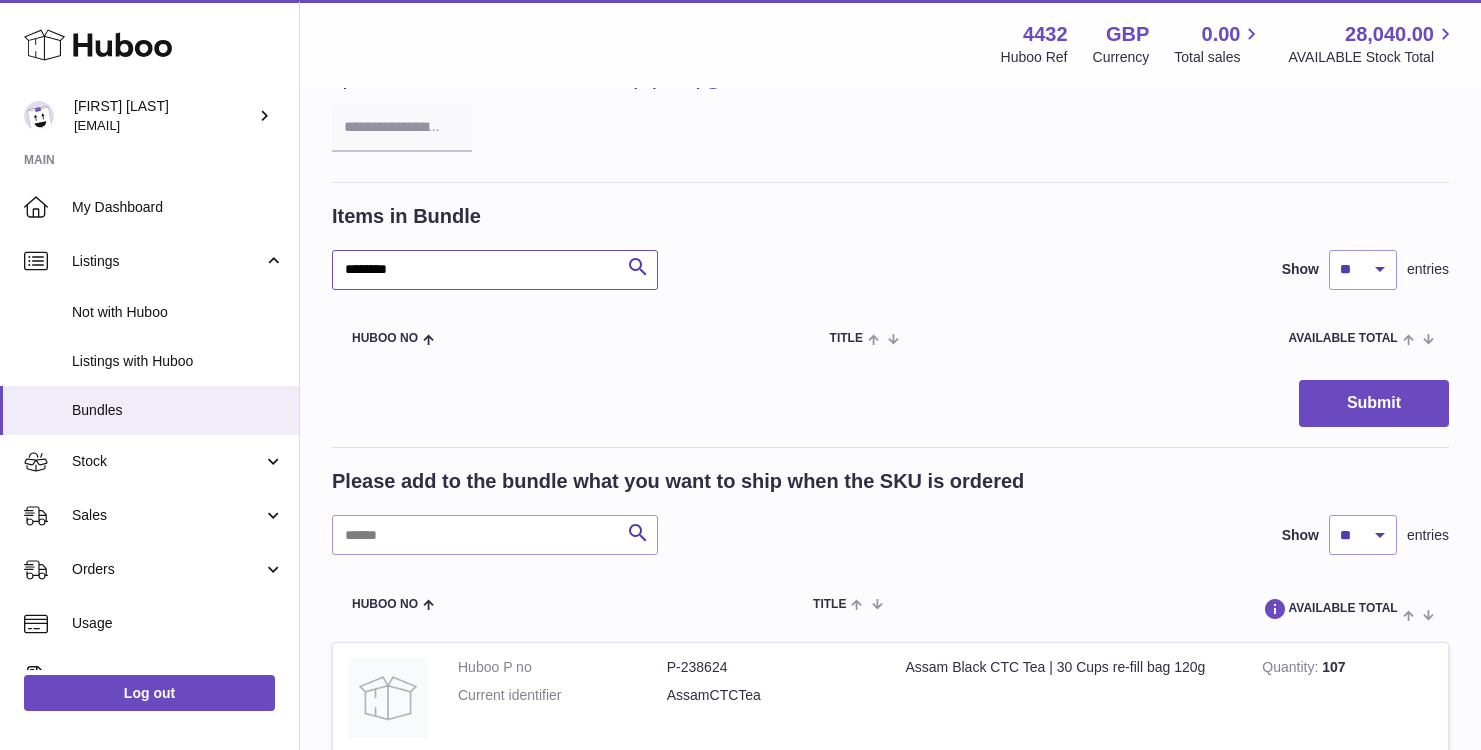 scroll, scrollTop: 322, scrollLeft: 0, axis: vertical 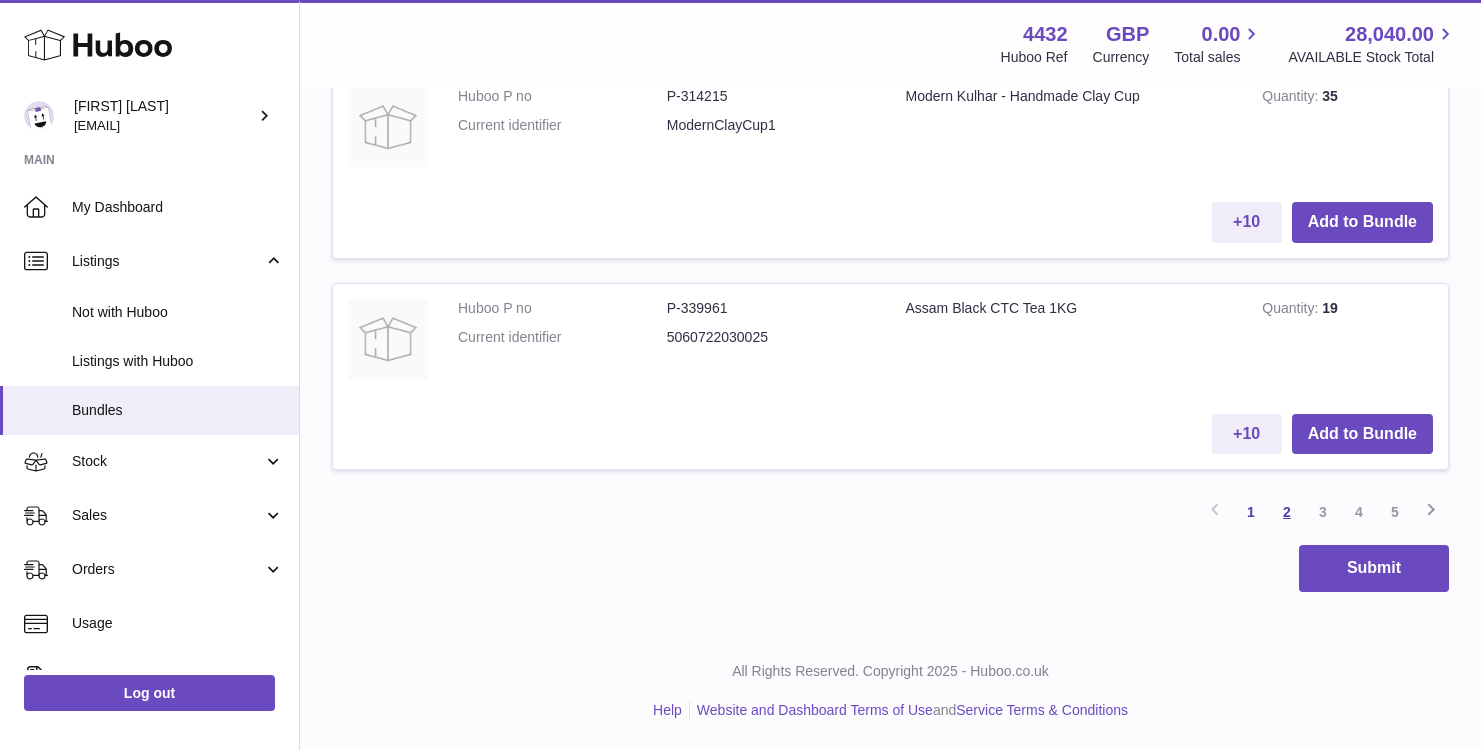 type on "**********" 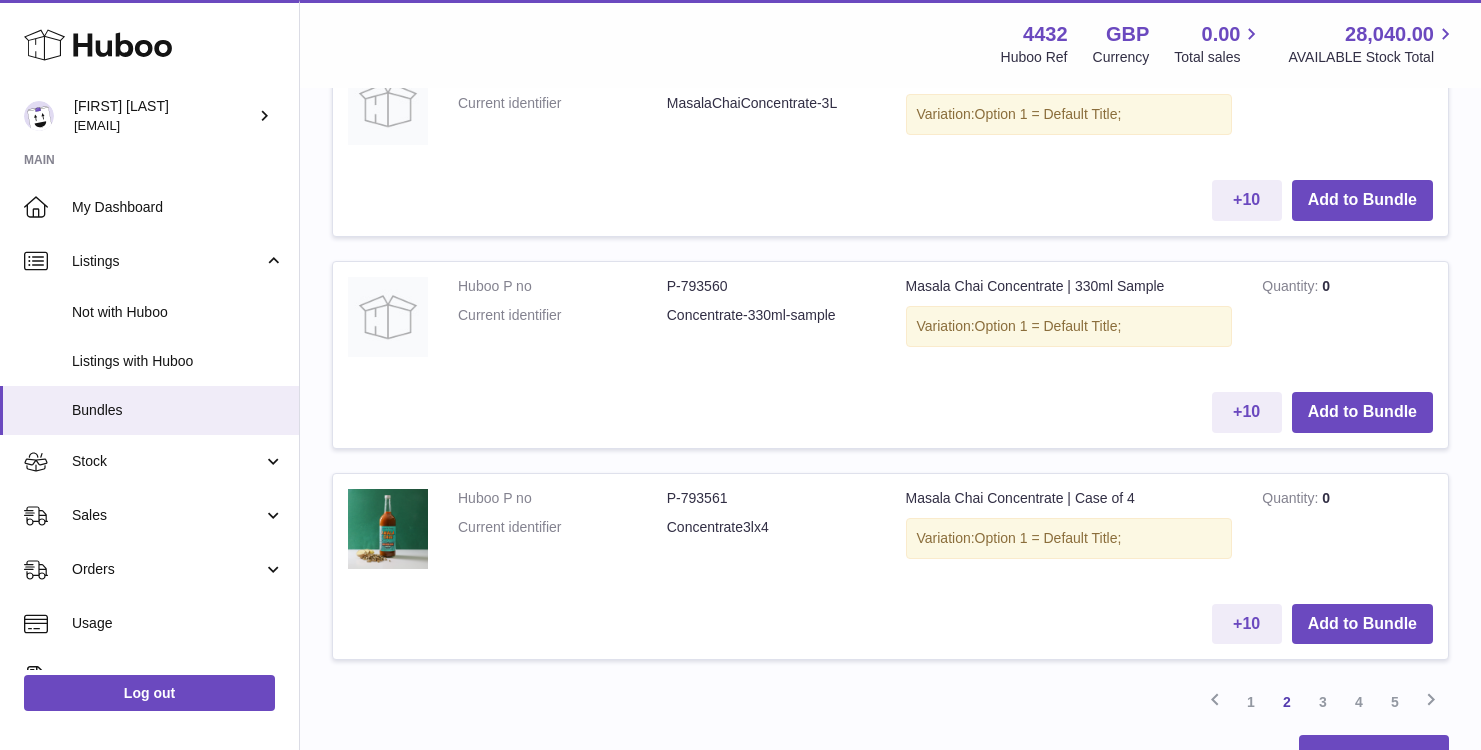 scroll, scrollTop: 2588, scrollLeft: 0, axis: vertical 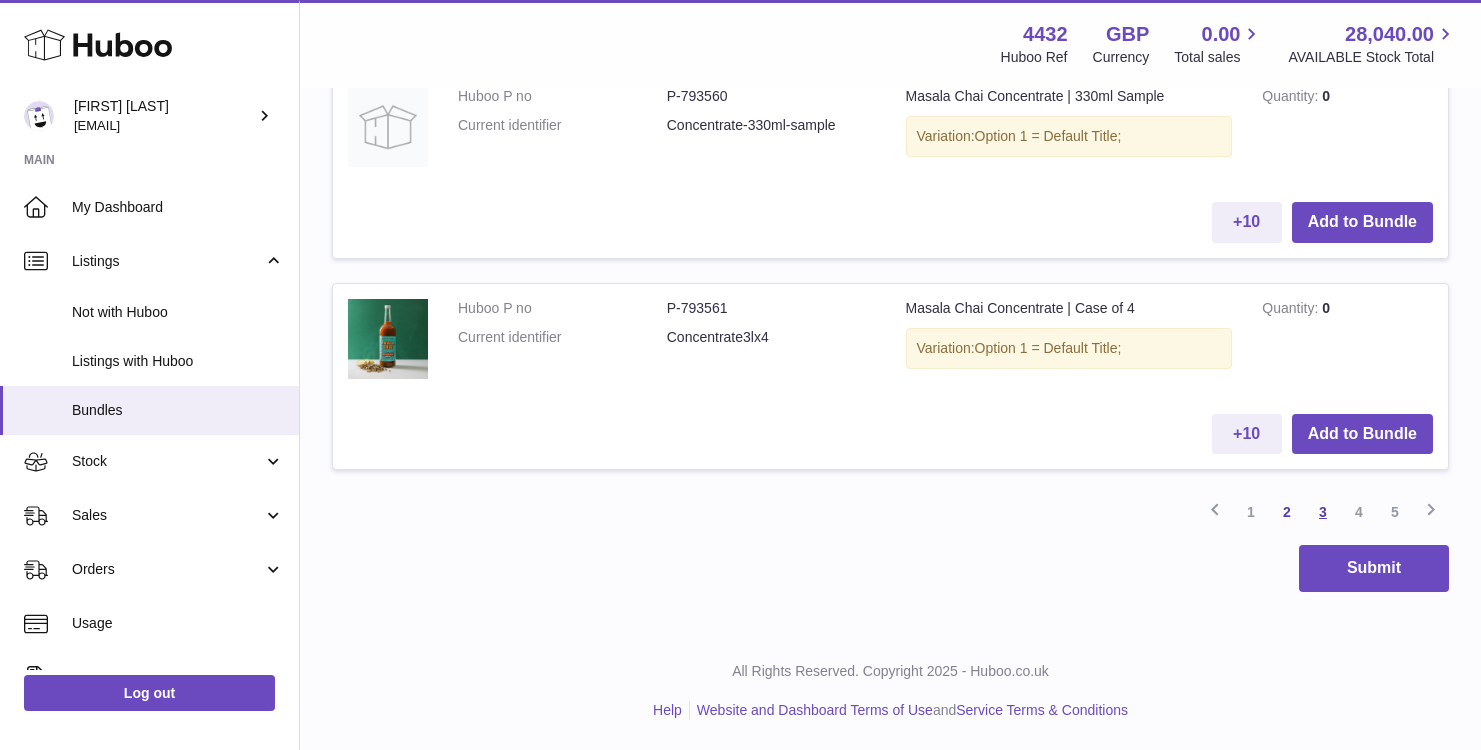 click on "3" at bounding box center [1323, 512] 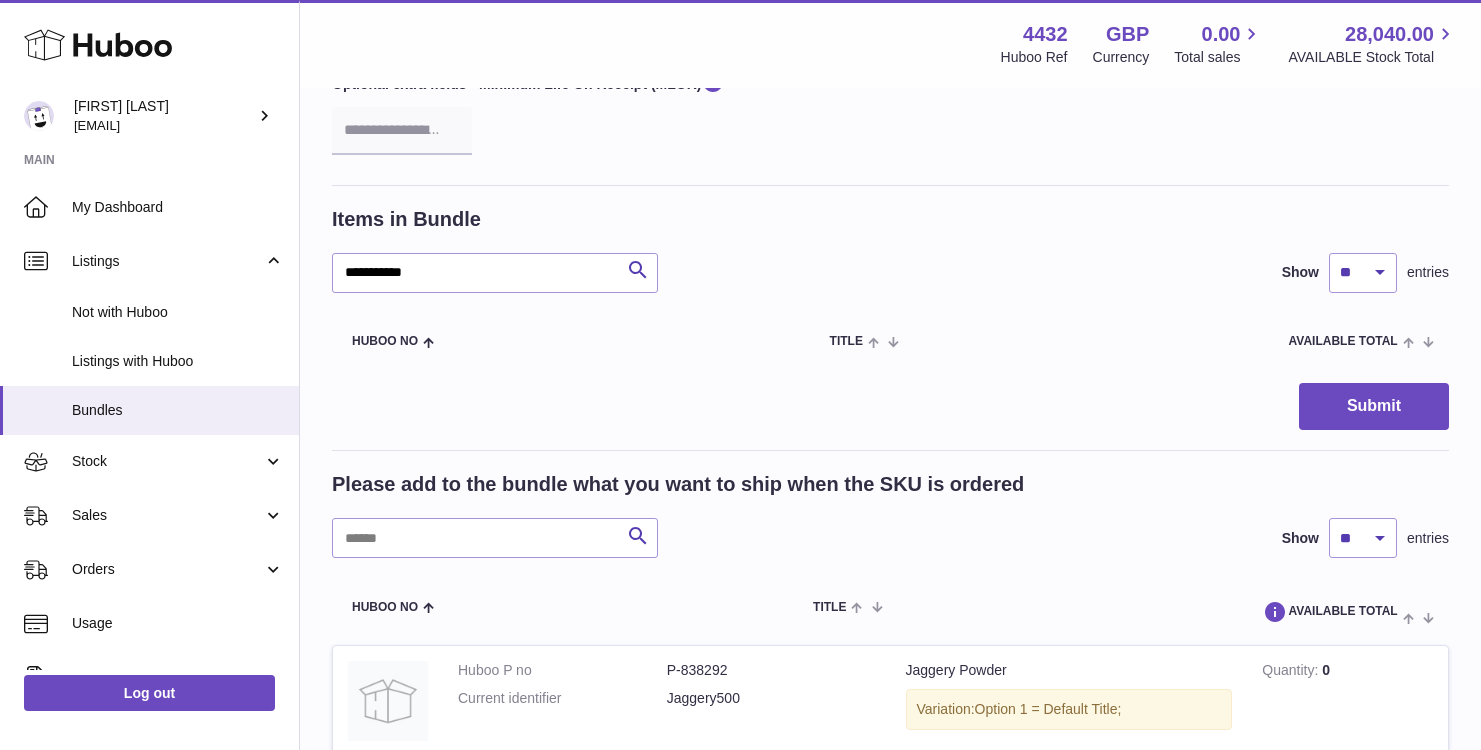 scroll, scrollTop: 234, scrollLeft: 0, axis: vertical 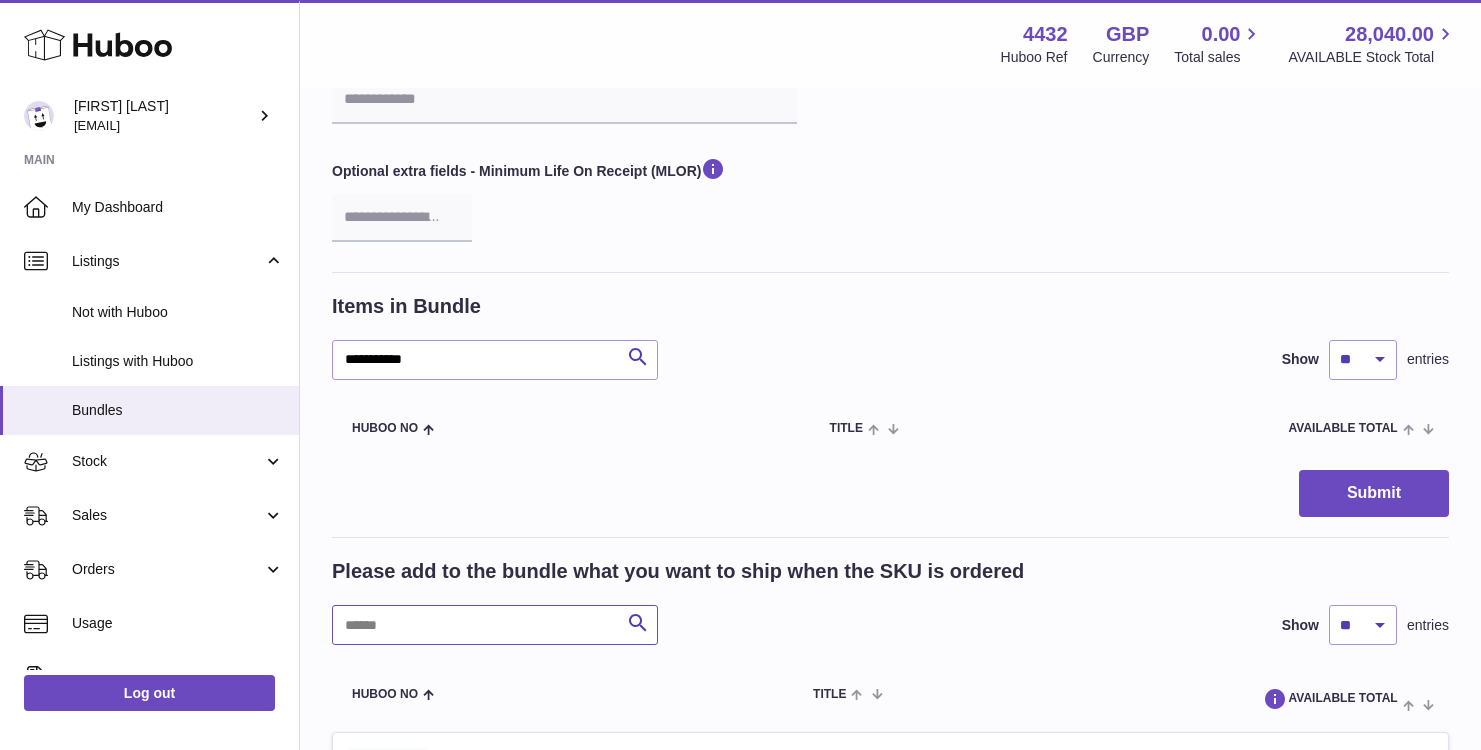 click at bounding box center (495, 625) 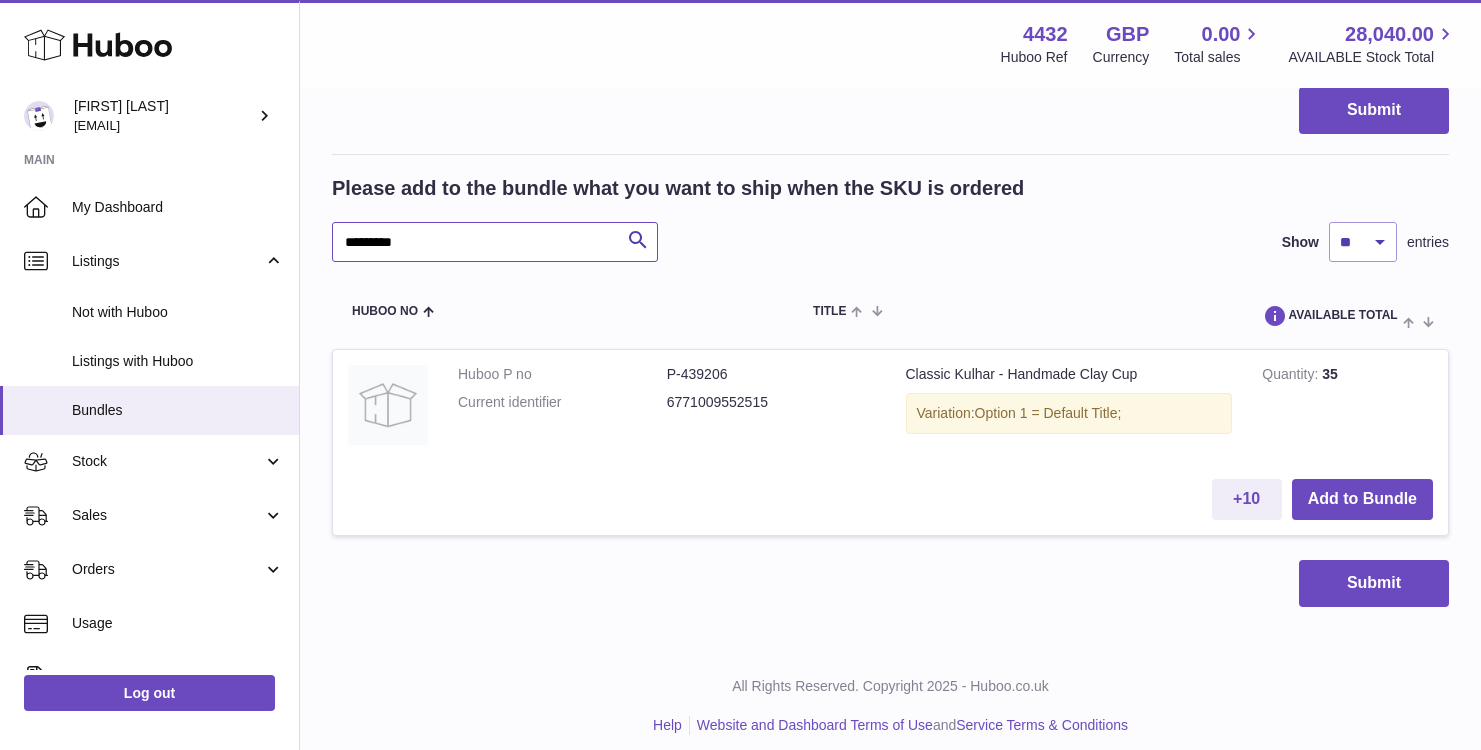 scroll, scrollTop: 632, scrollLeft: 0, axis: vertical 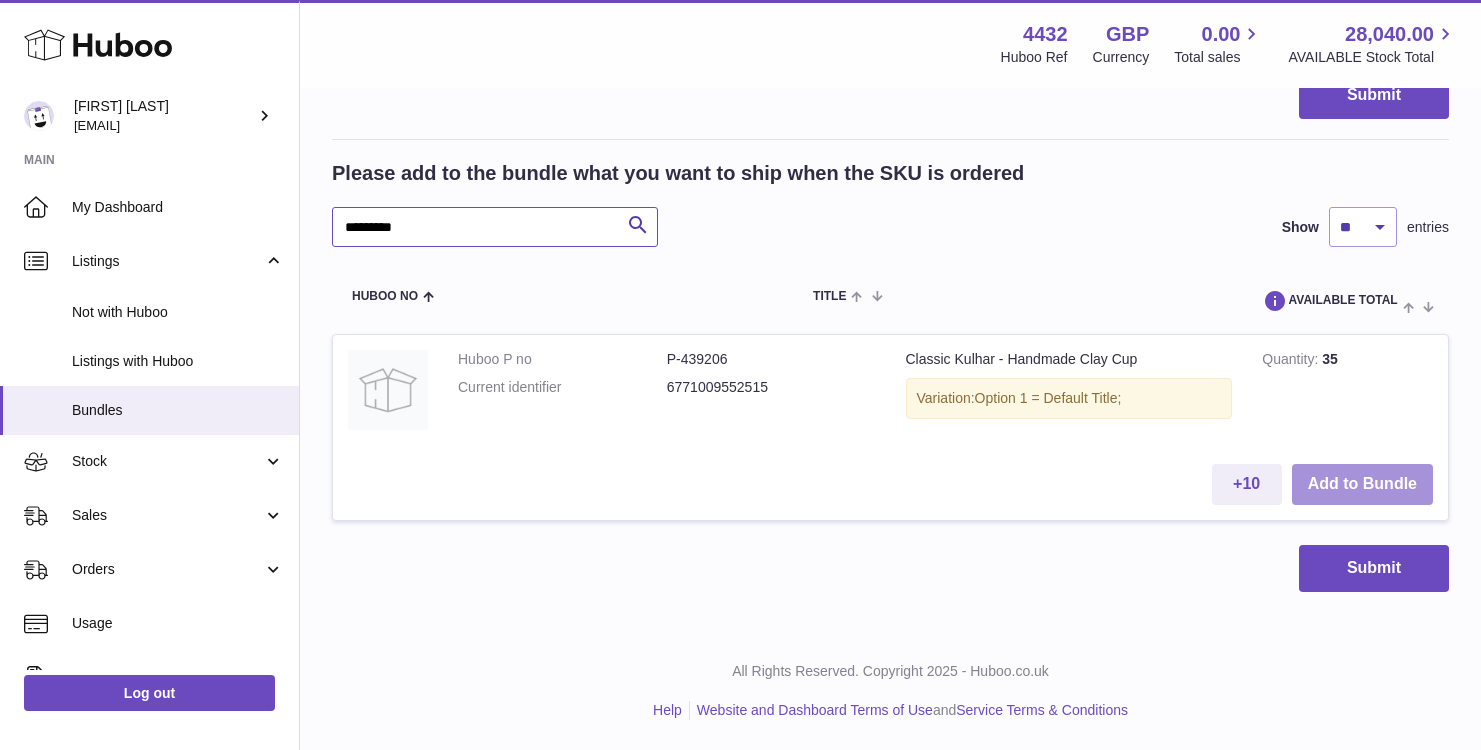 type on "*********" 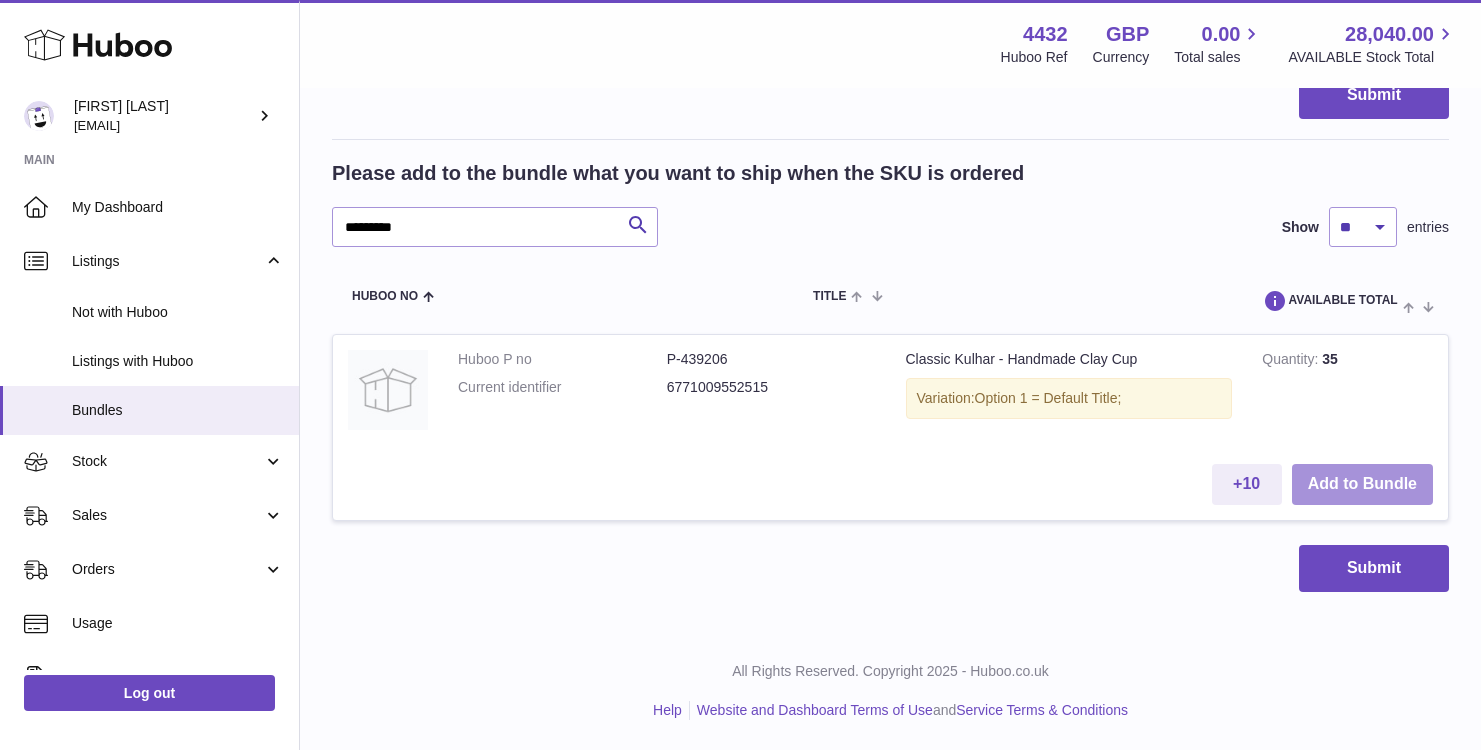 click on "Add to Bundle" at bounding box center (1362, 484) 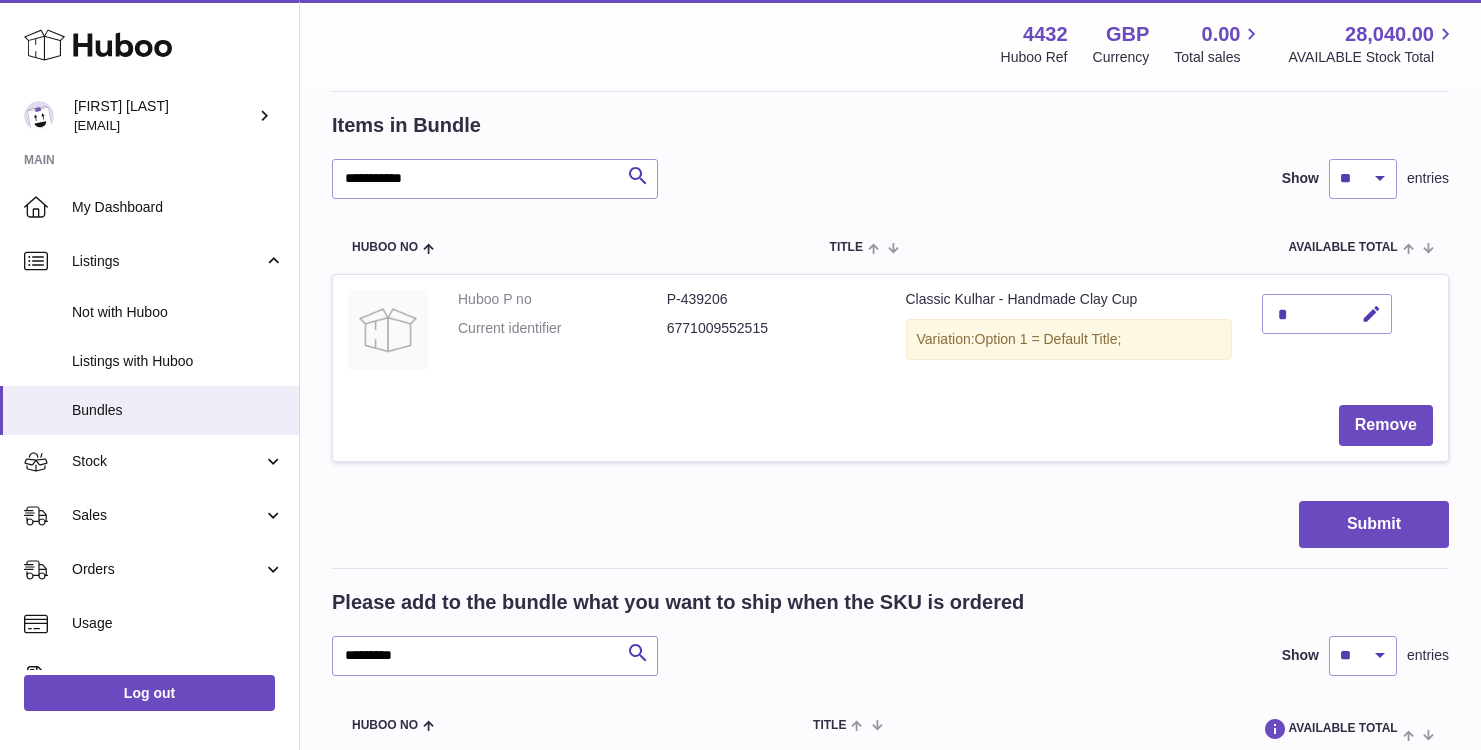 scroll, scrollTop: 408, scrollLeft: 0, axis: vertical 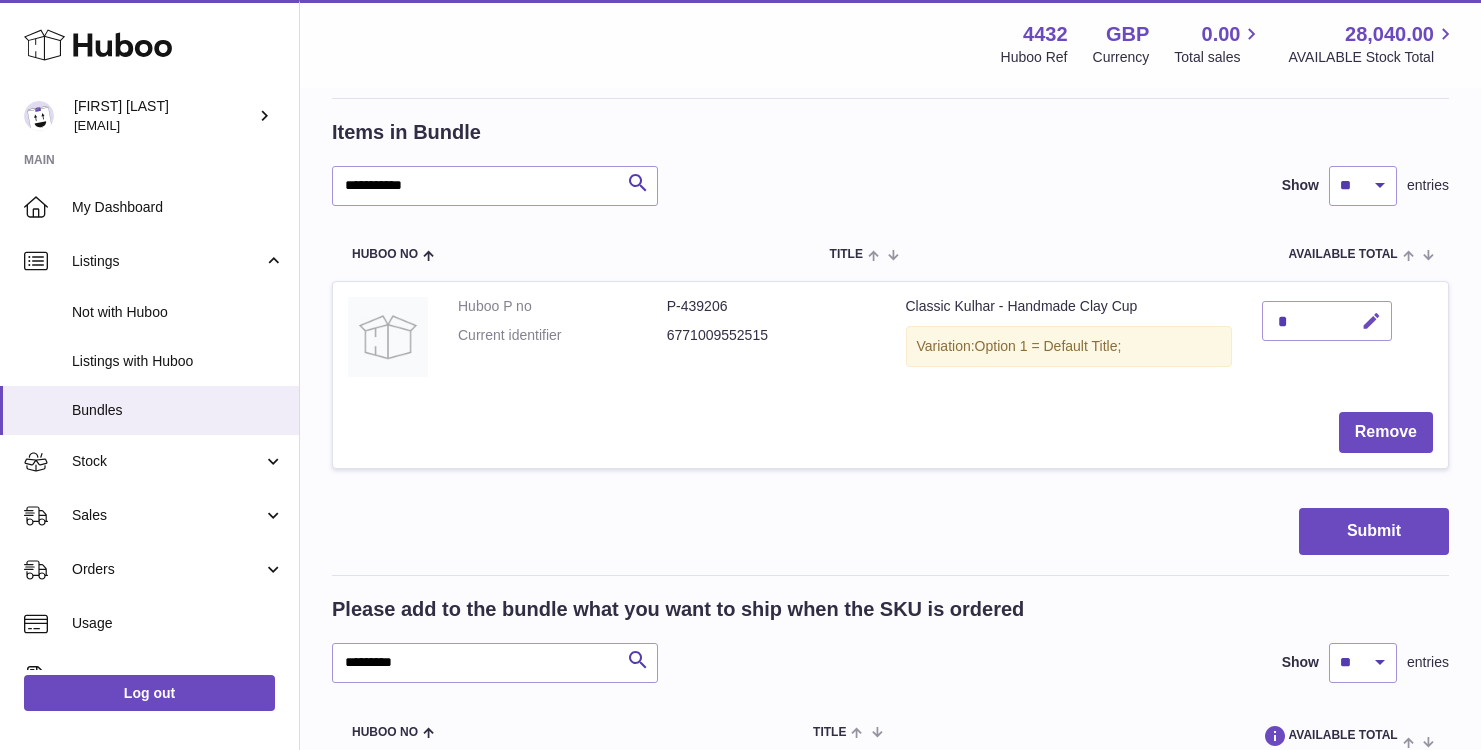 click at bounding box center (1371, 321) 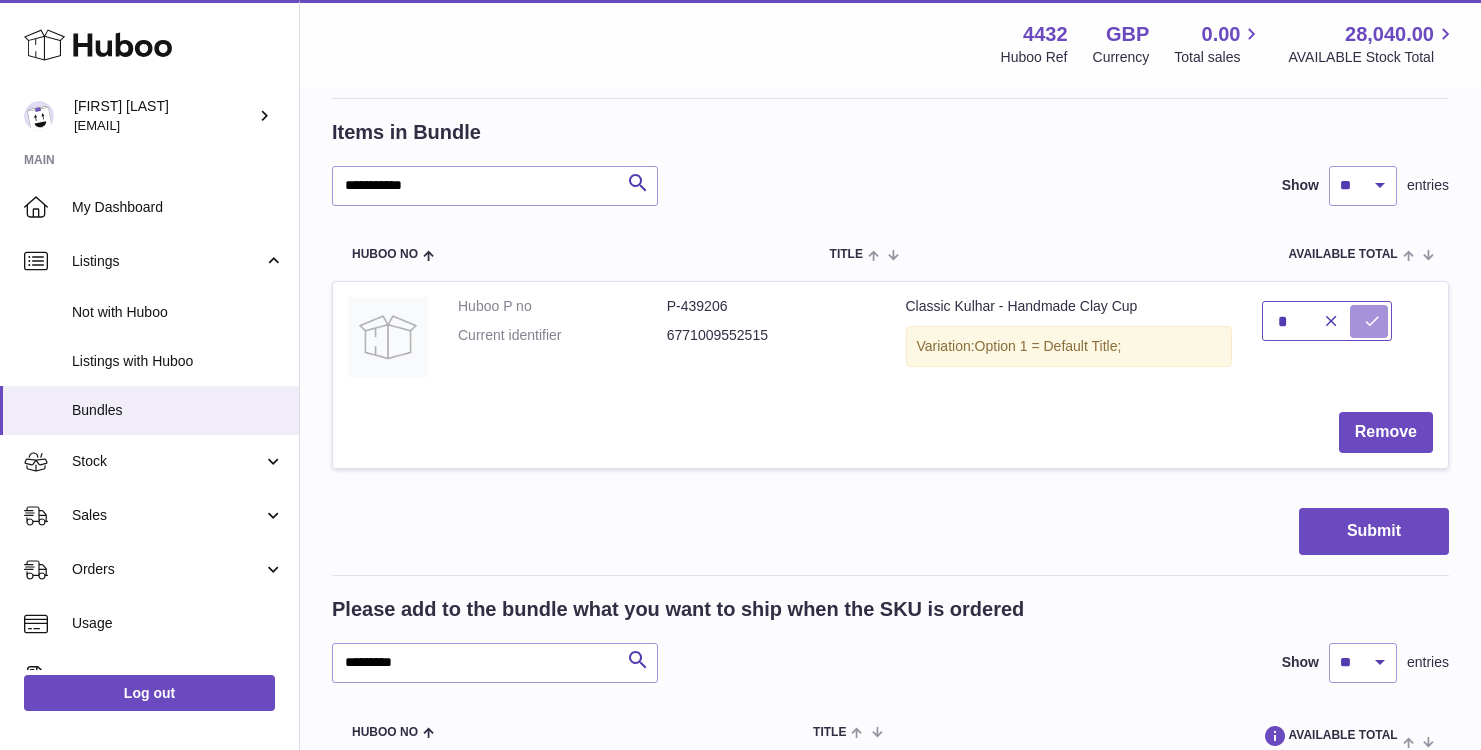 type on "*" 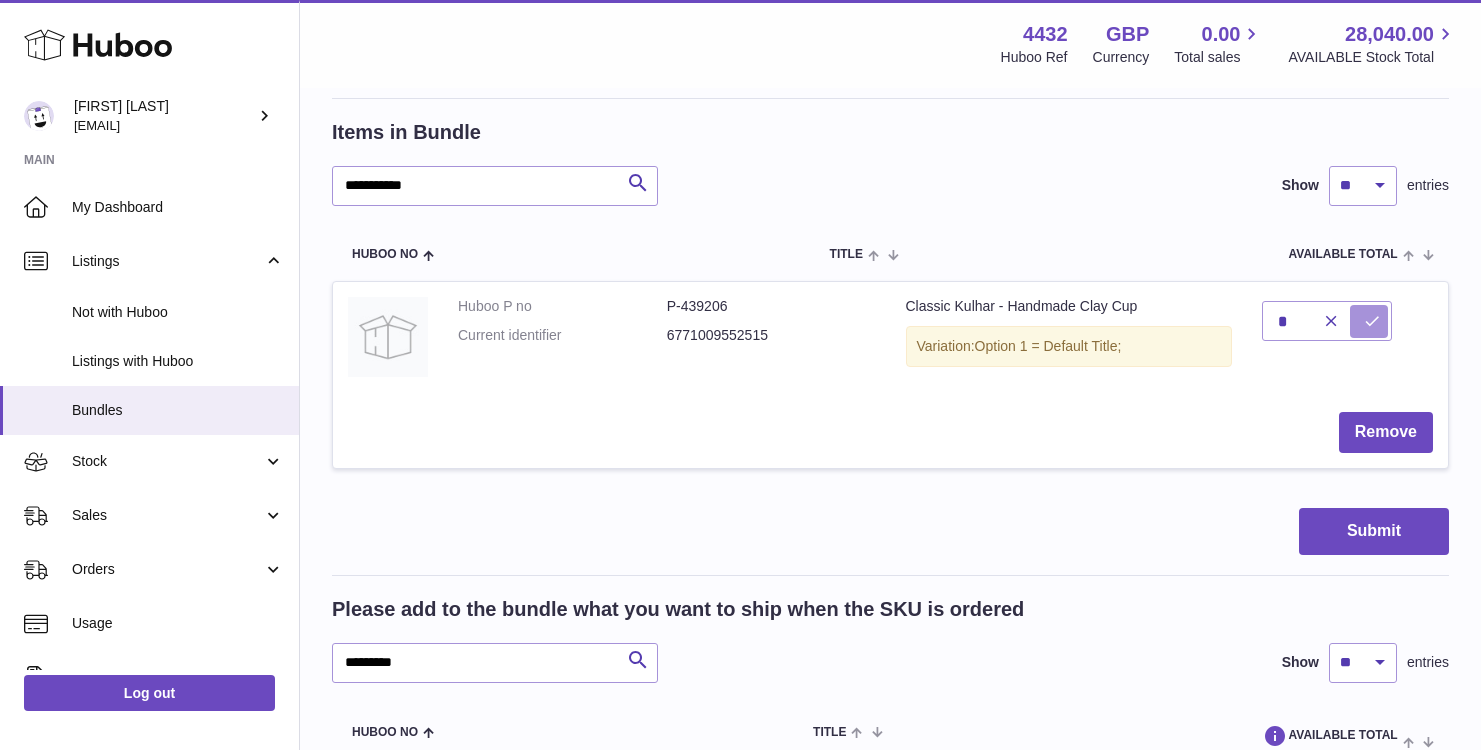 click at bounding box center (1369, 321) 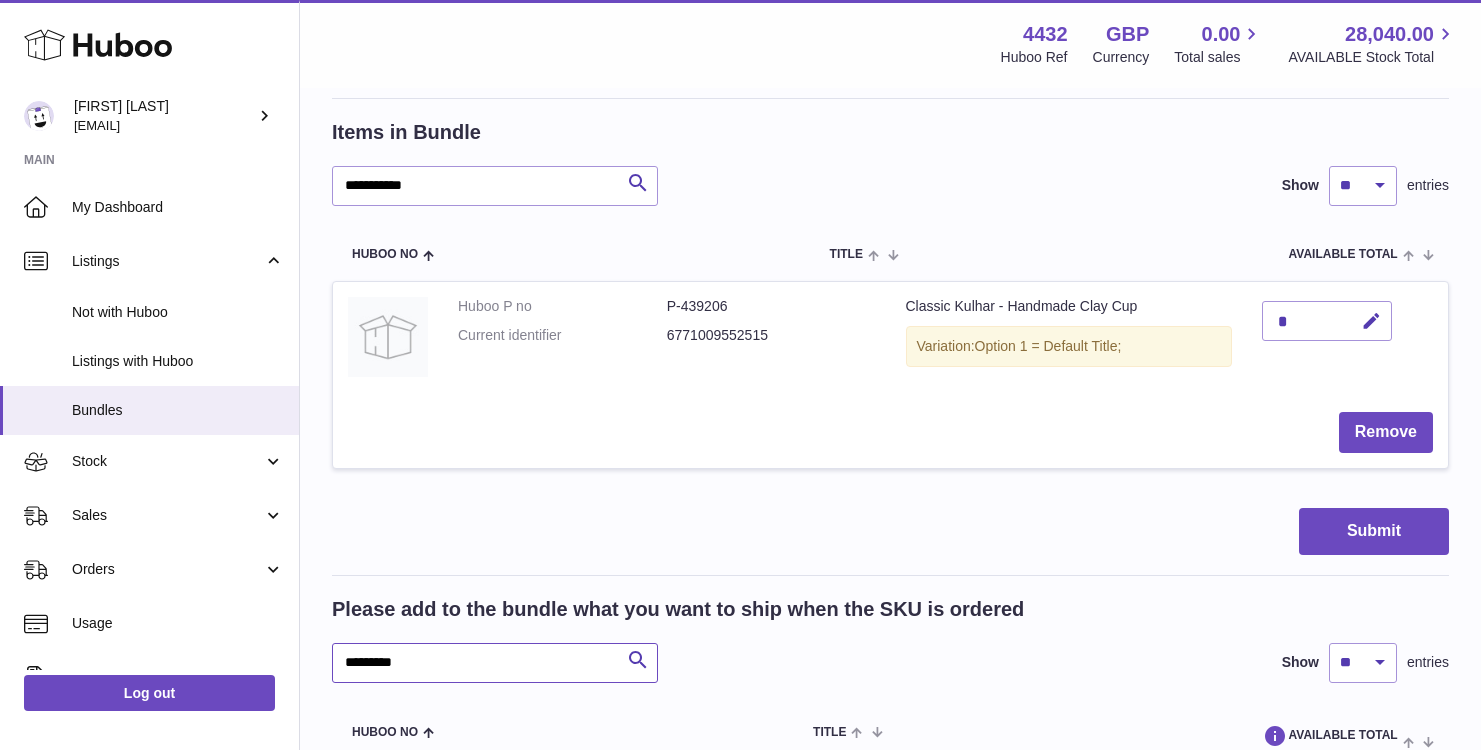 click on "*********" at bounding box center (495, 663) 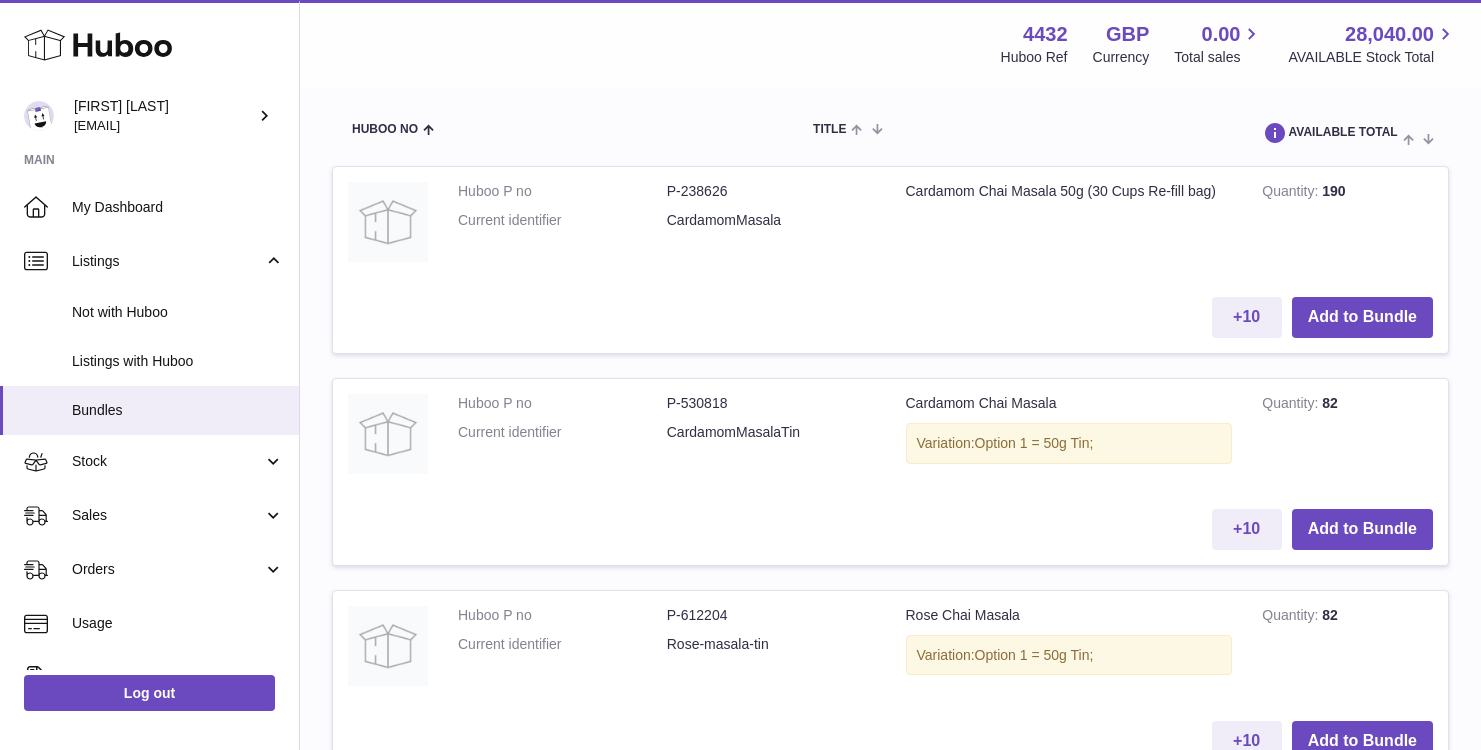 scroll, scrollTop: 1105, scrollLeft: 0, axis: vertical 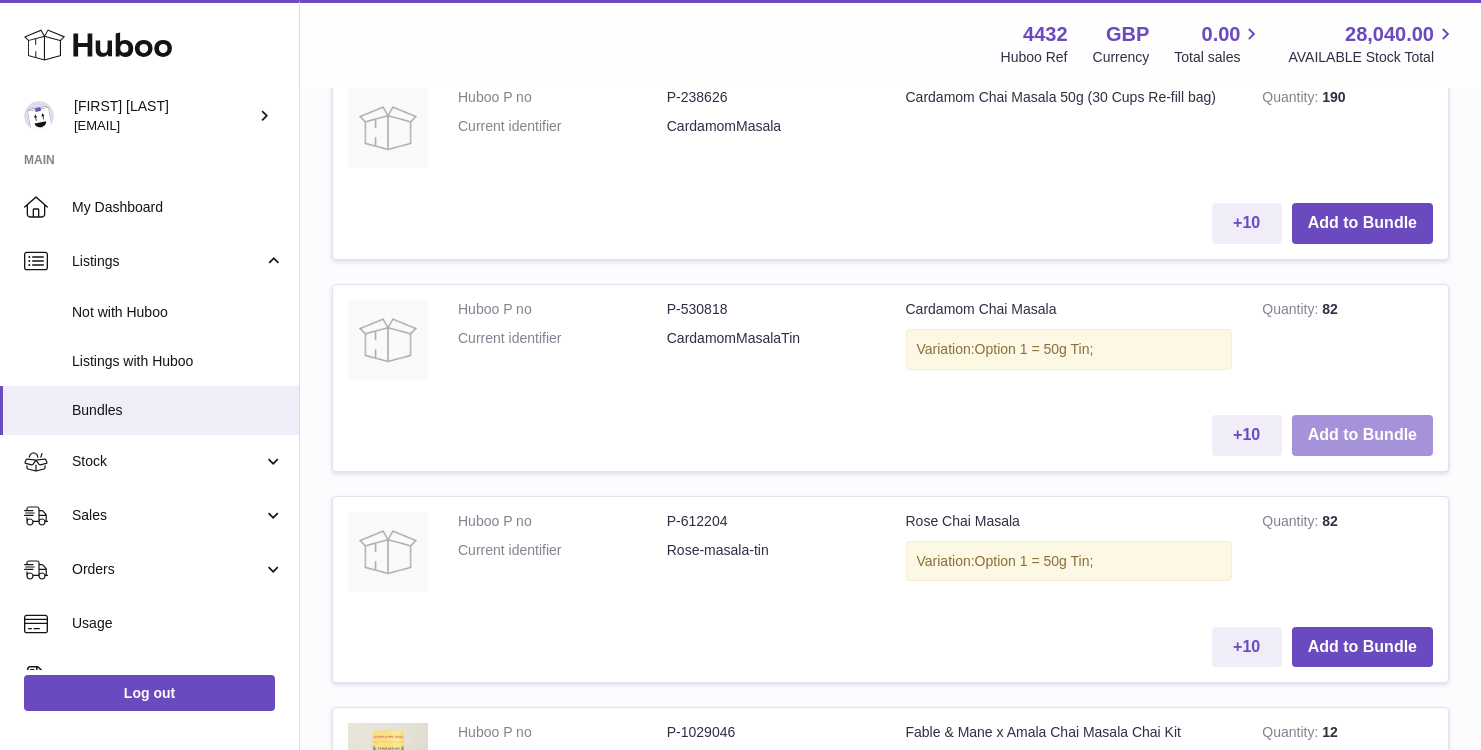 click on "Add to Bundle" at bounding box center [1362, 435] 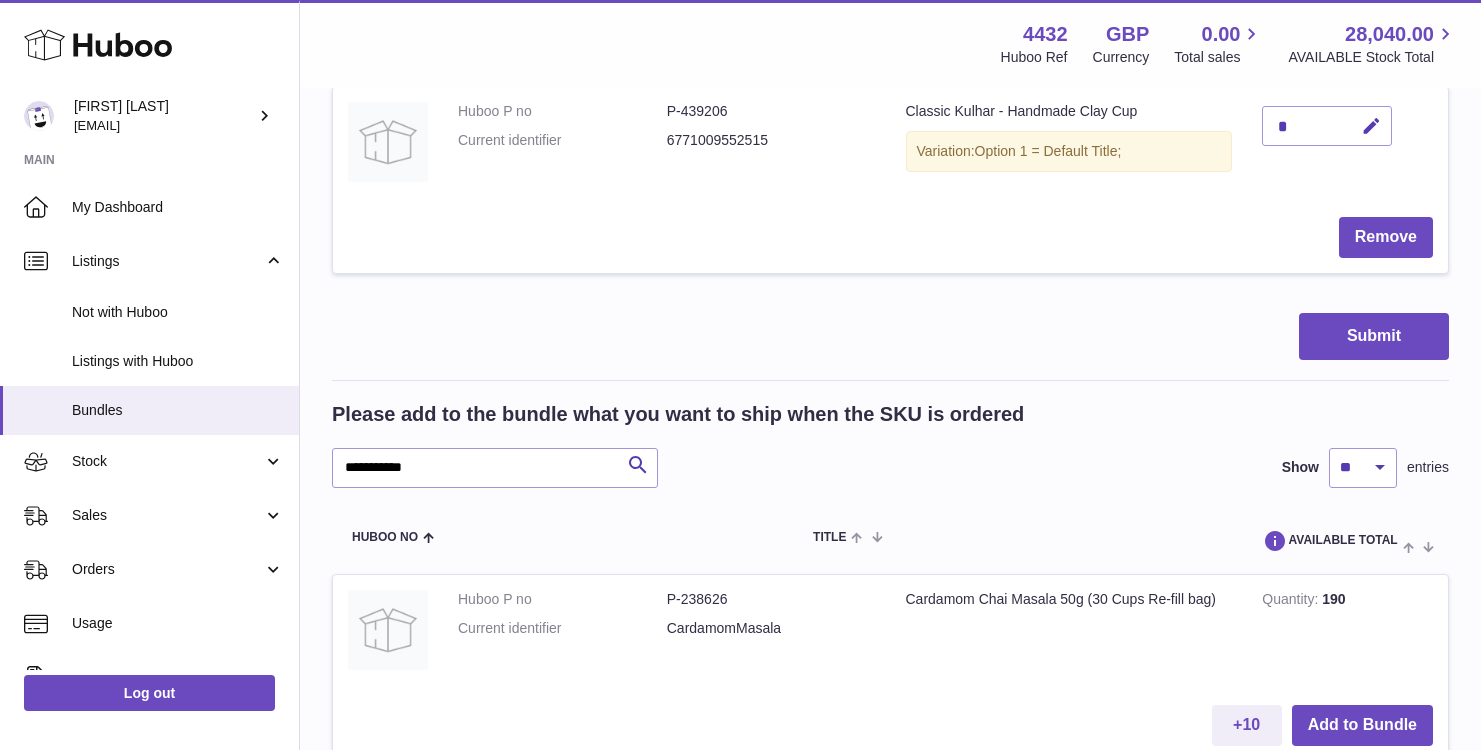scroll, scrollTop: 578, scrollLeft: 0, axis: vertical 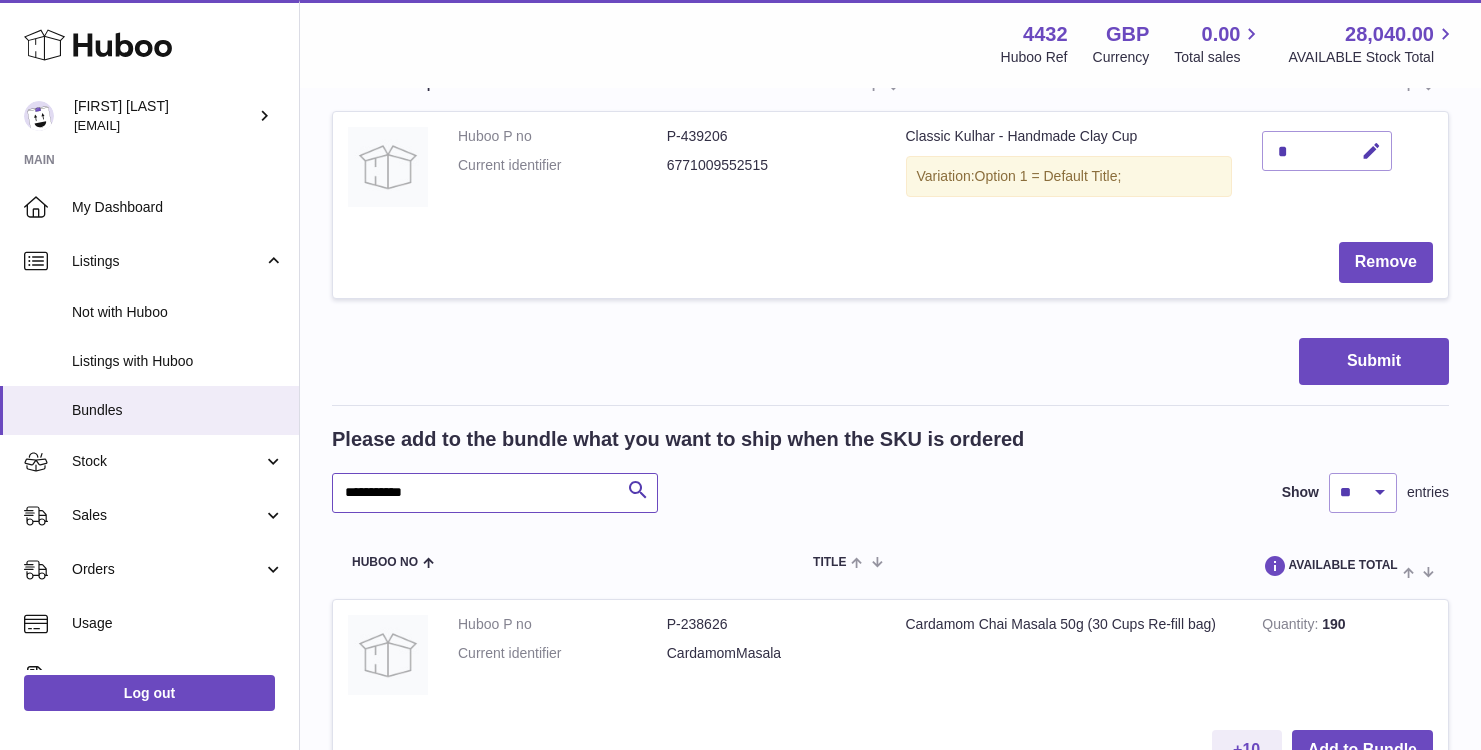 click on "**********" at bounding box center (495, 493) 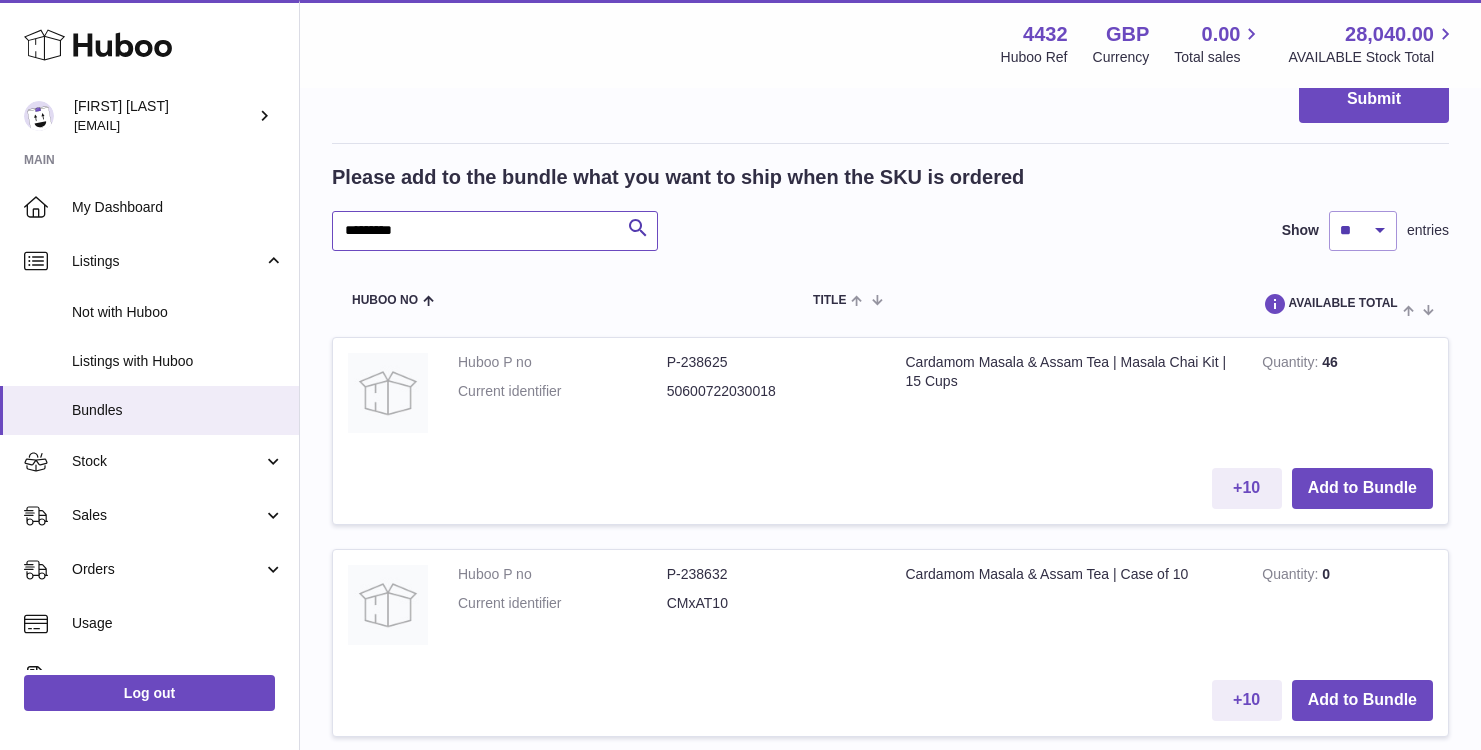 scroll, scrollTop: 813, scrollLeft: 0, axis: vertical 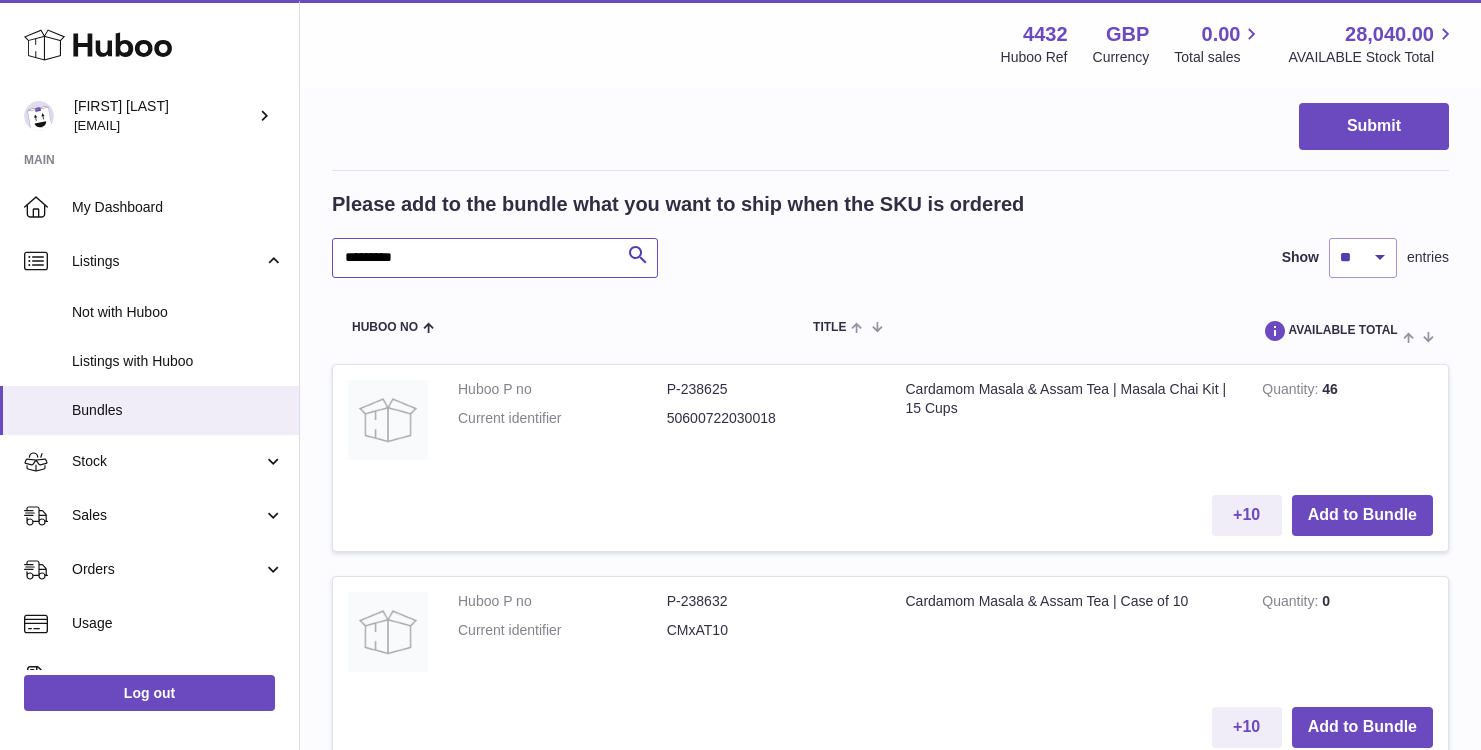 click on "*********" at bounding box center [495, 258] 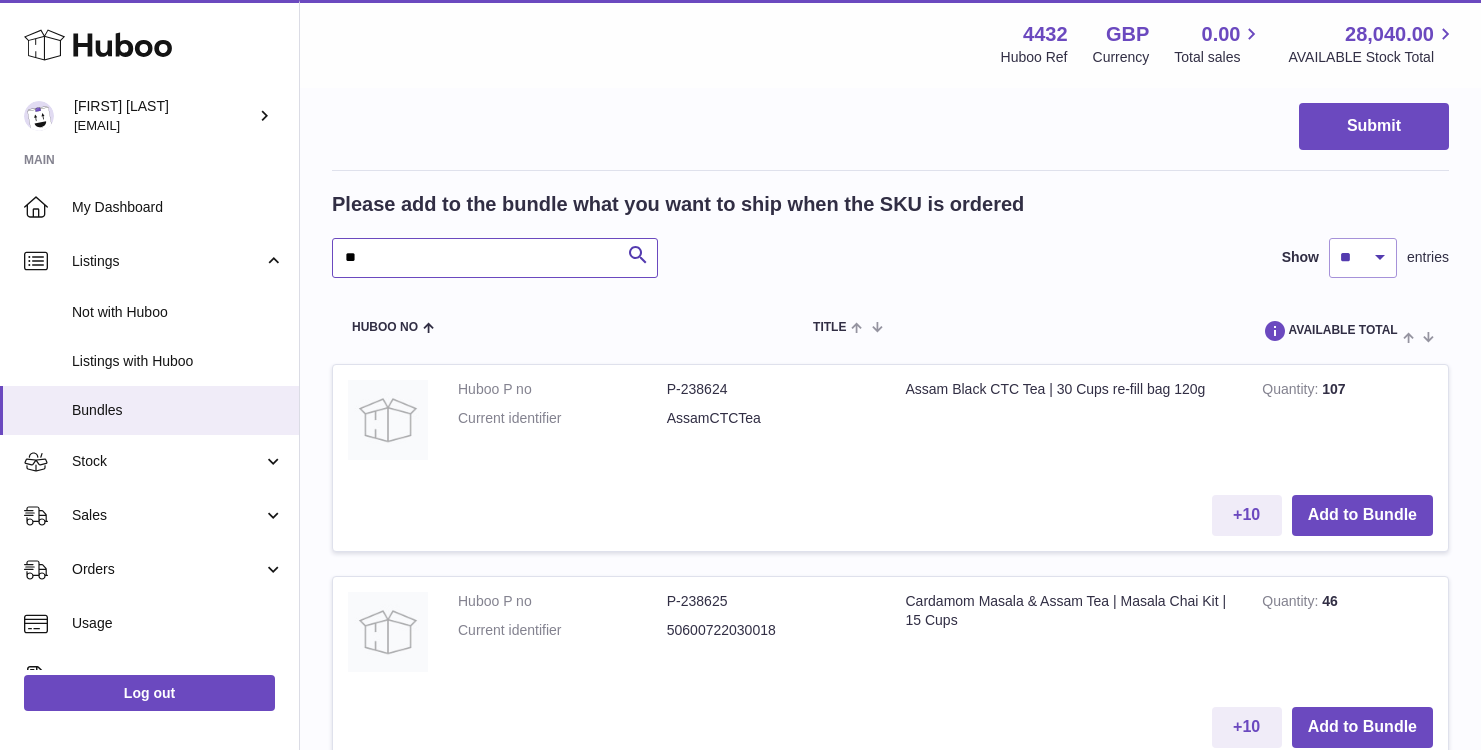 type on "*" 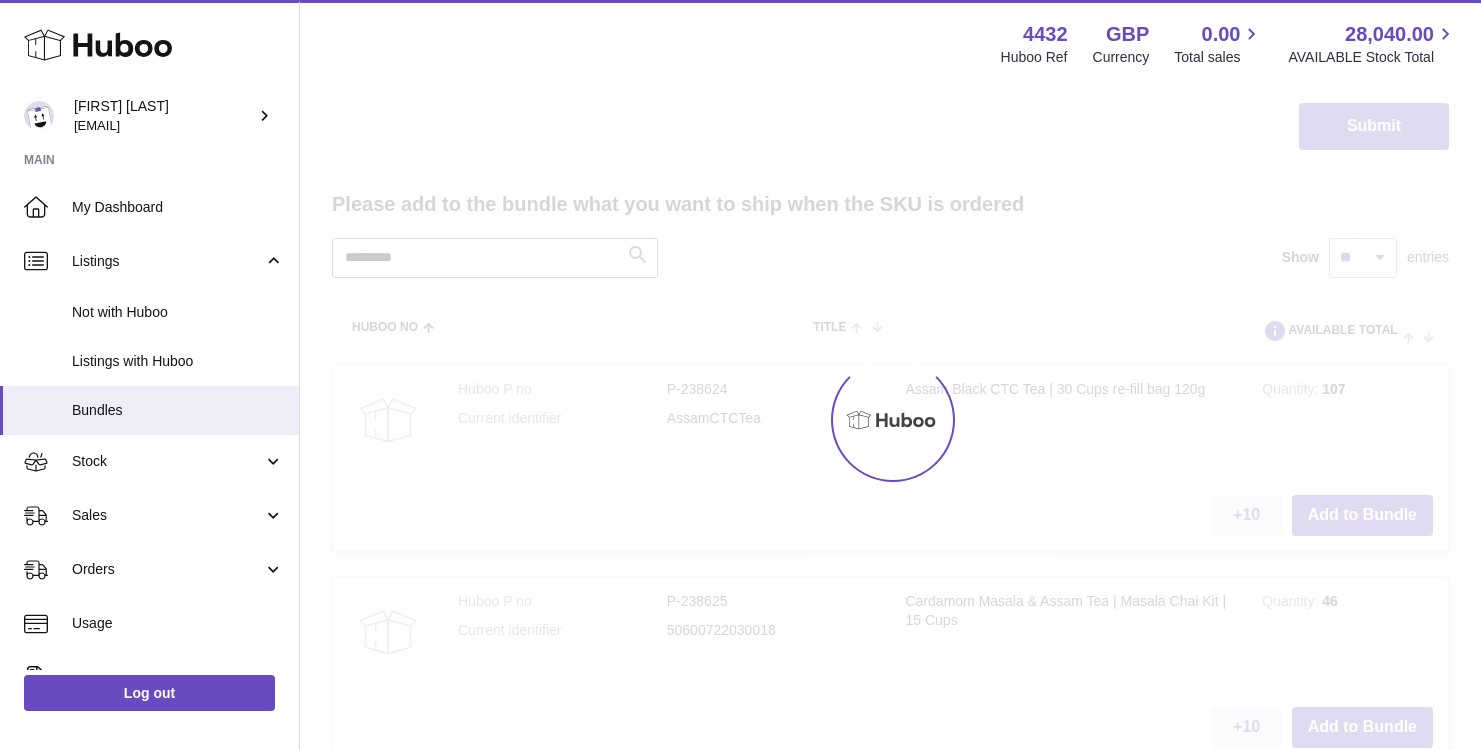 scroll, scrollTop: 632, scrollLeft: 0, axis: vertical 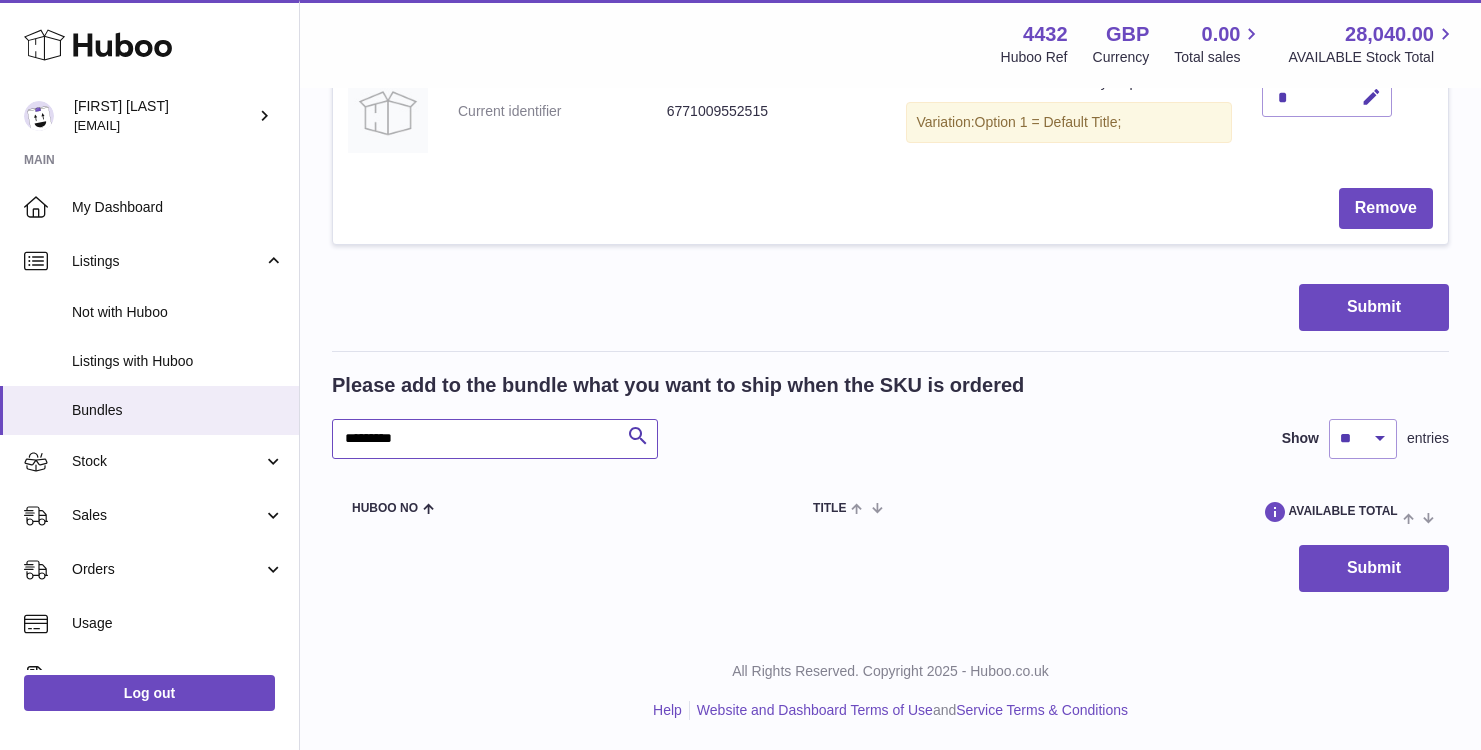 click on "*********" at bounding box center (495, 439) 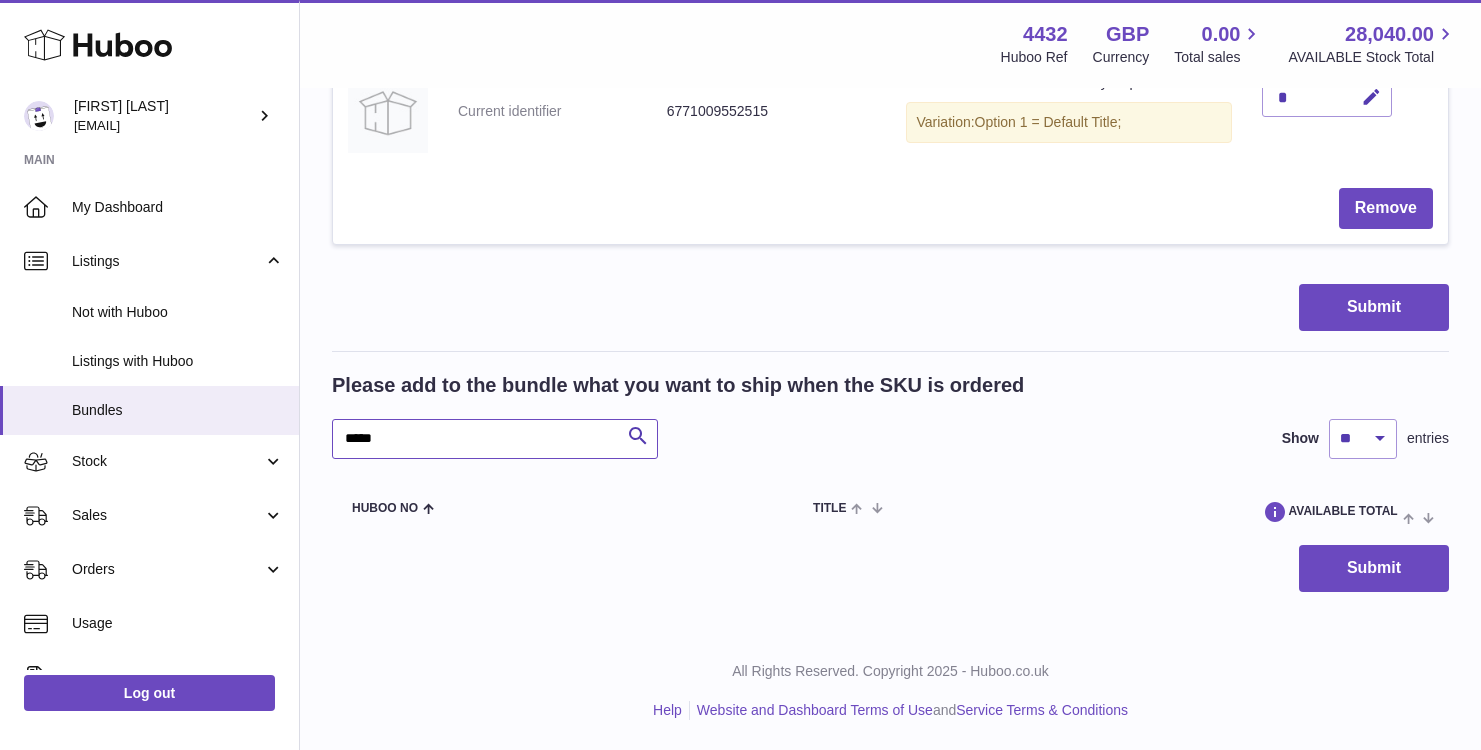 type on "*****" 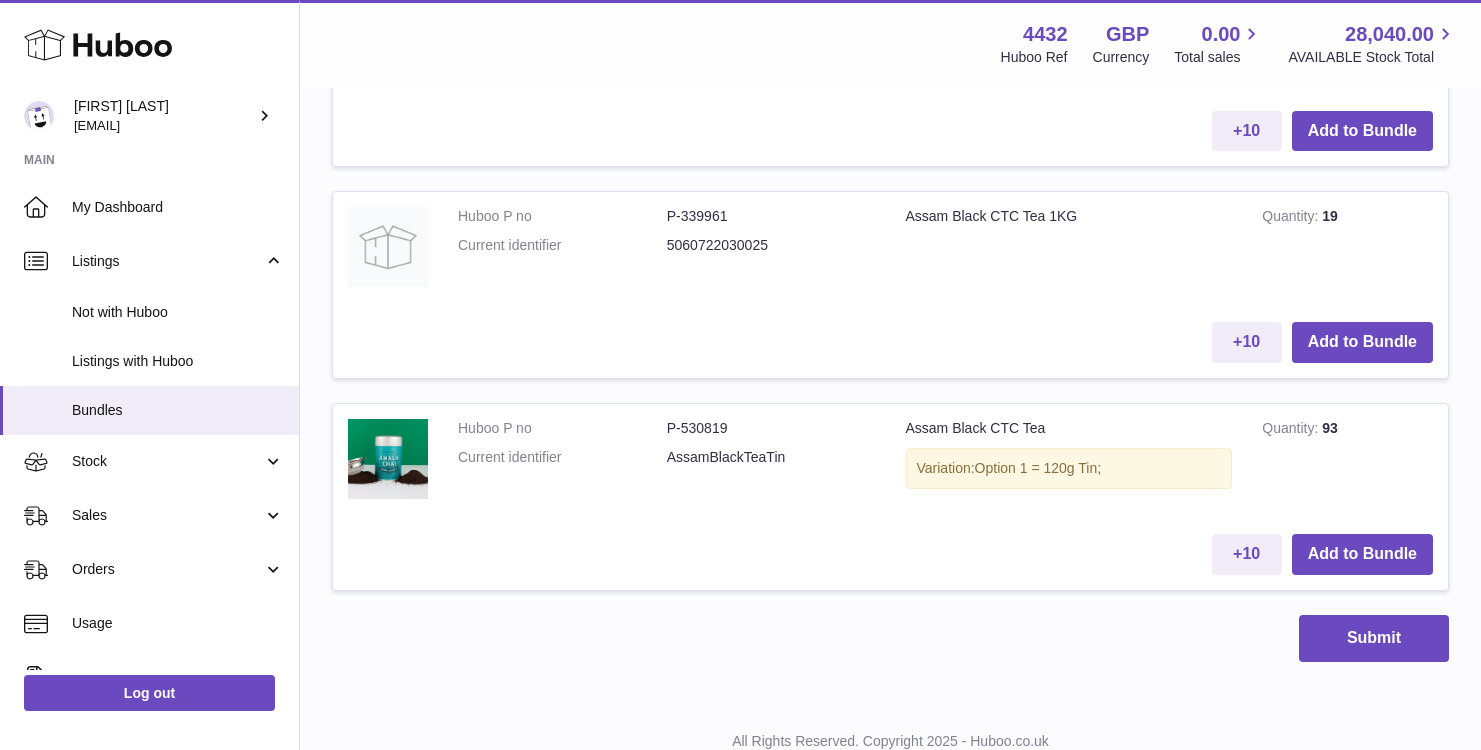 scroll, scrollTop: 1635, scrollLeft: 0, axis: vertical 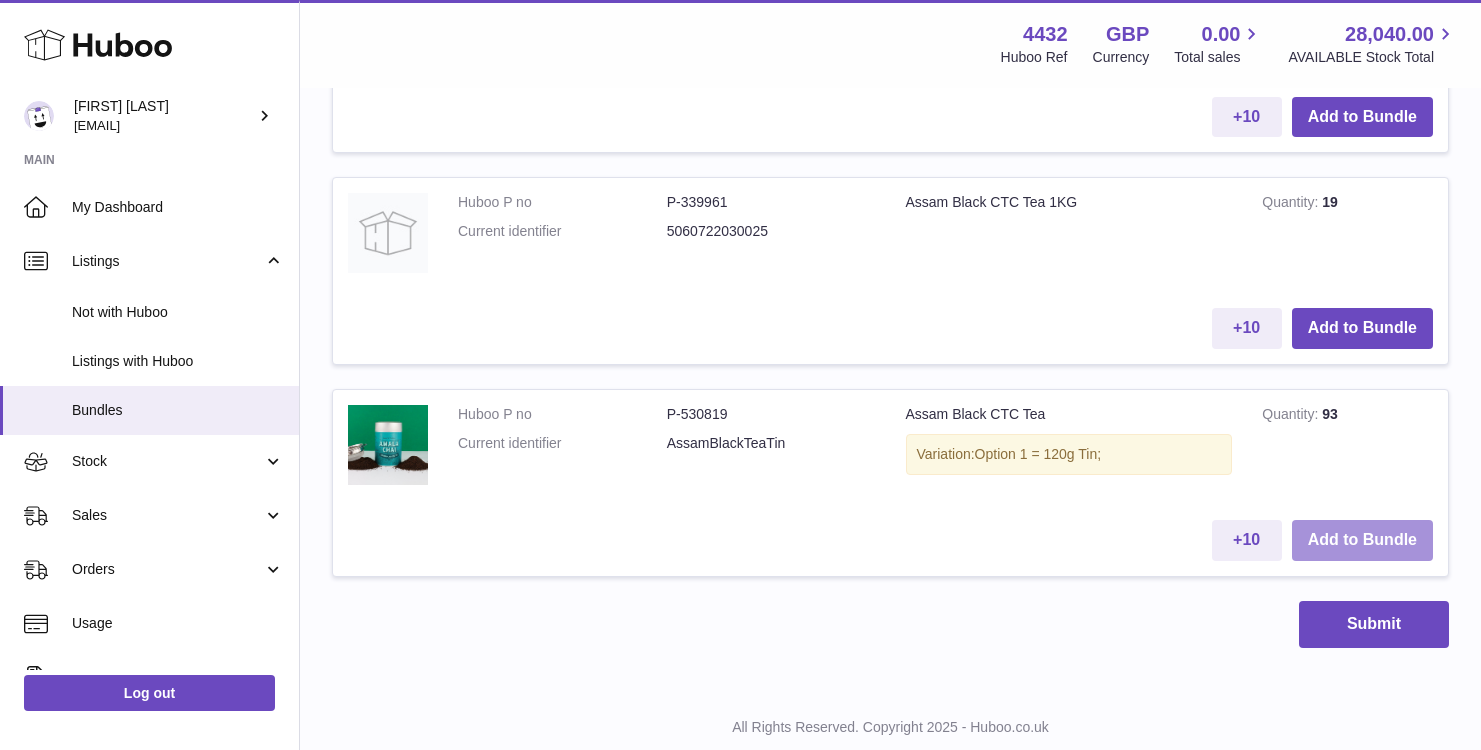 click on "Add to Bundle" at bounding box center [1362, 540] 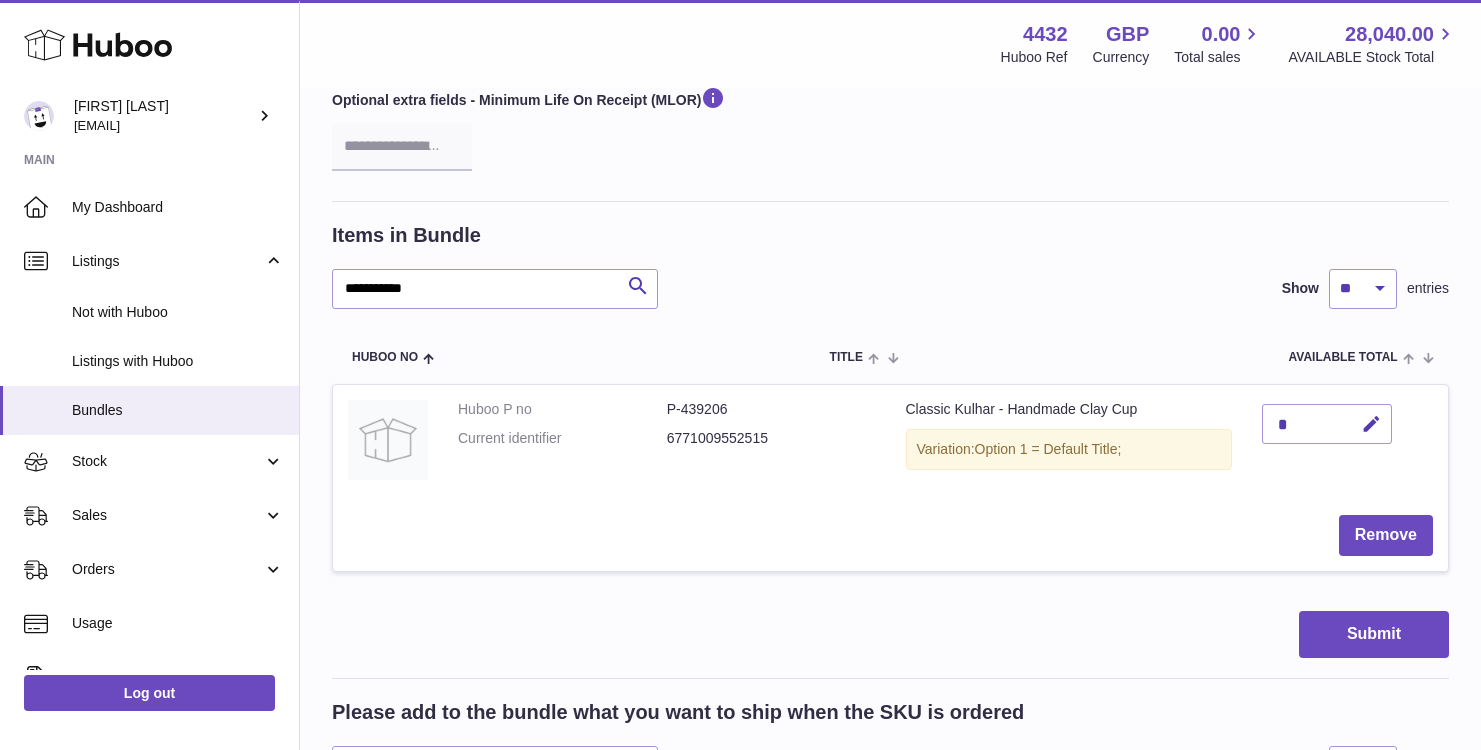 scroll, scrollTop: 293, scrollLeft: 0, axis: vertical 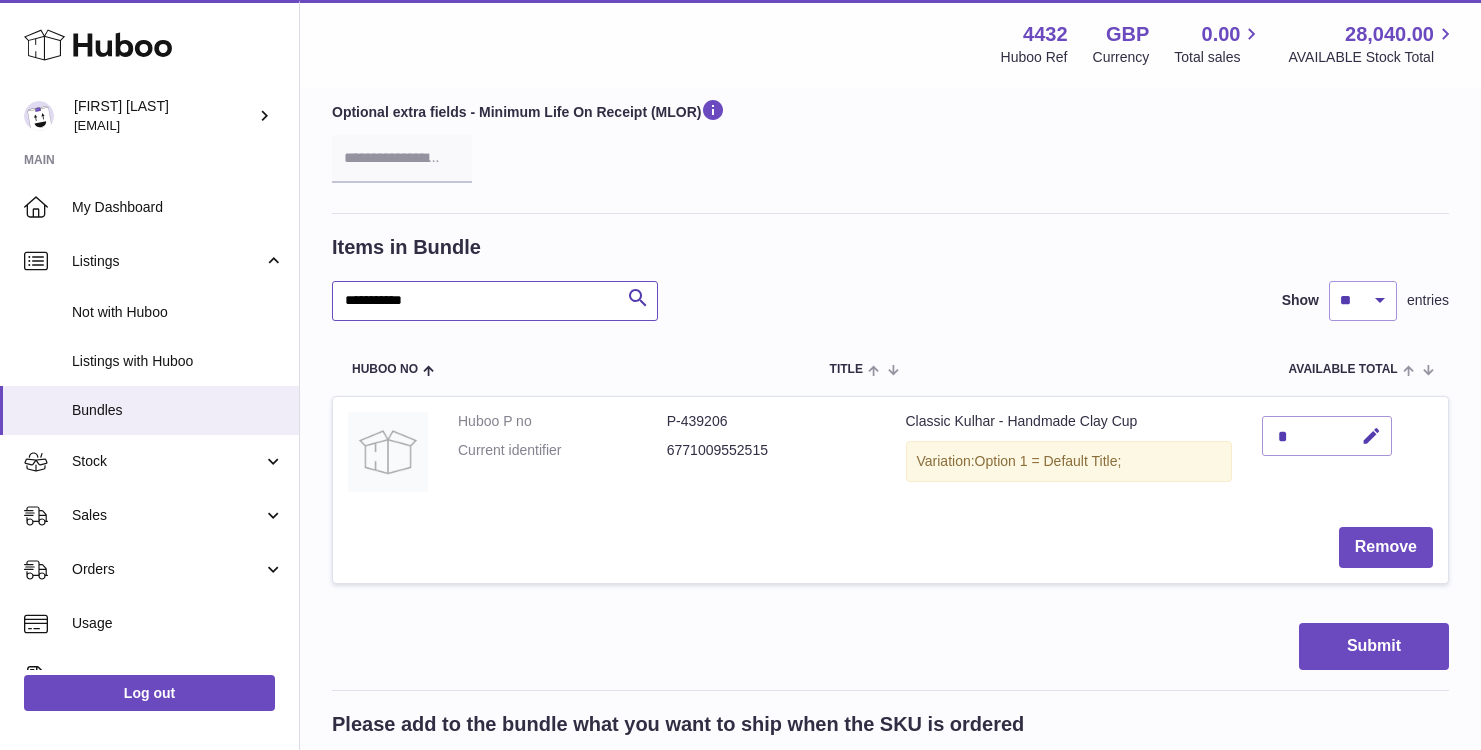 click on "**********" at bounding box center (495, 301) 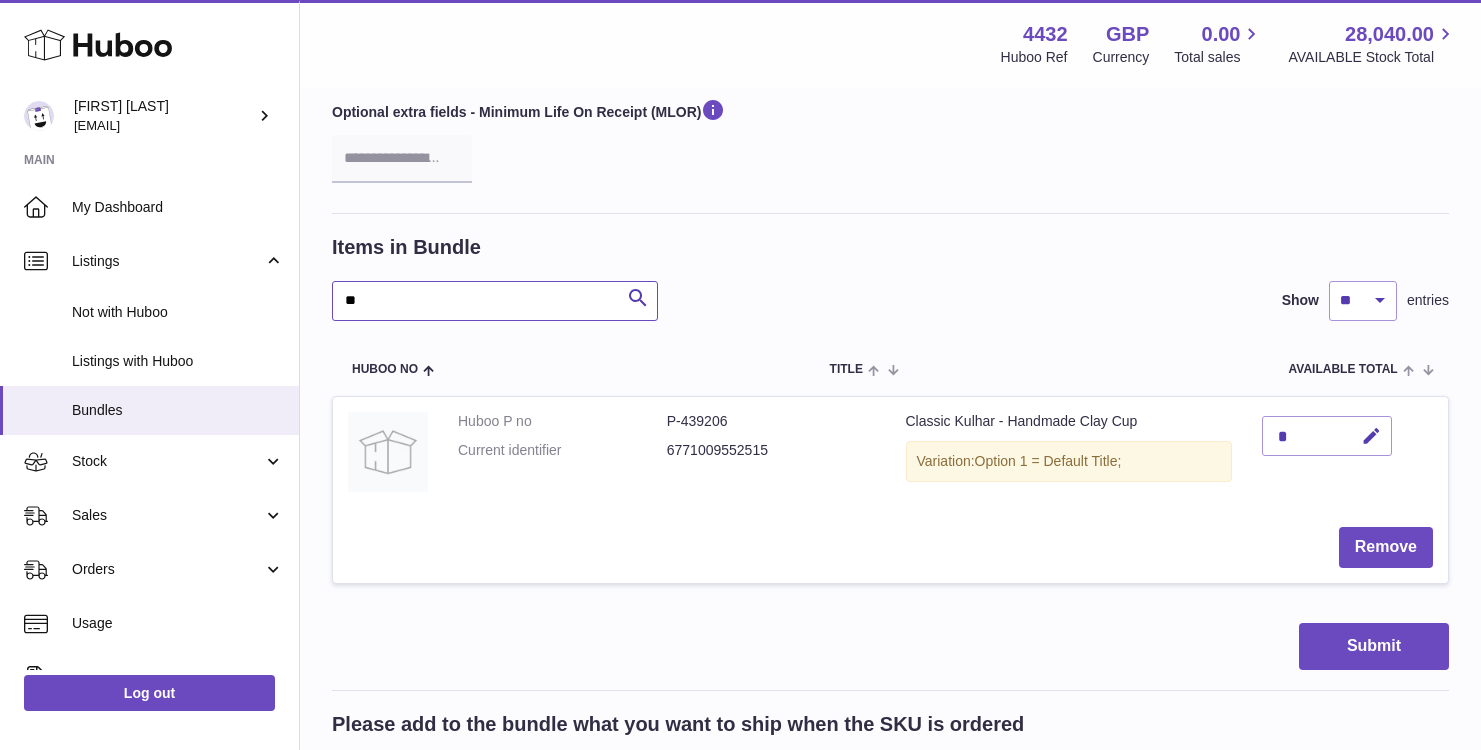 type on "*" 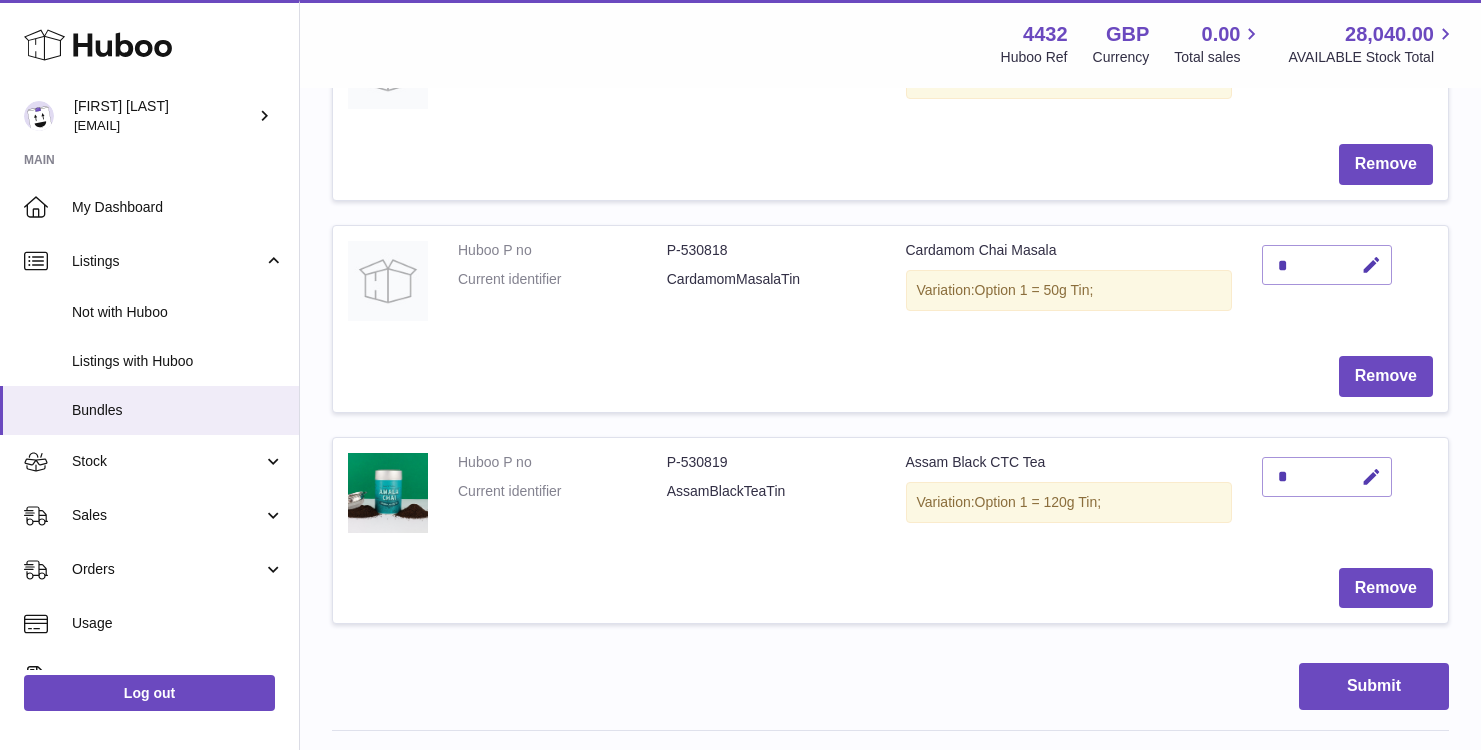 scroll, scrollTop: 696, scrollLeft: 0, axis: vertical 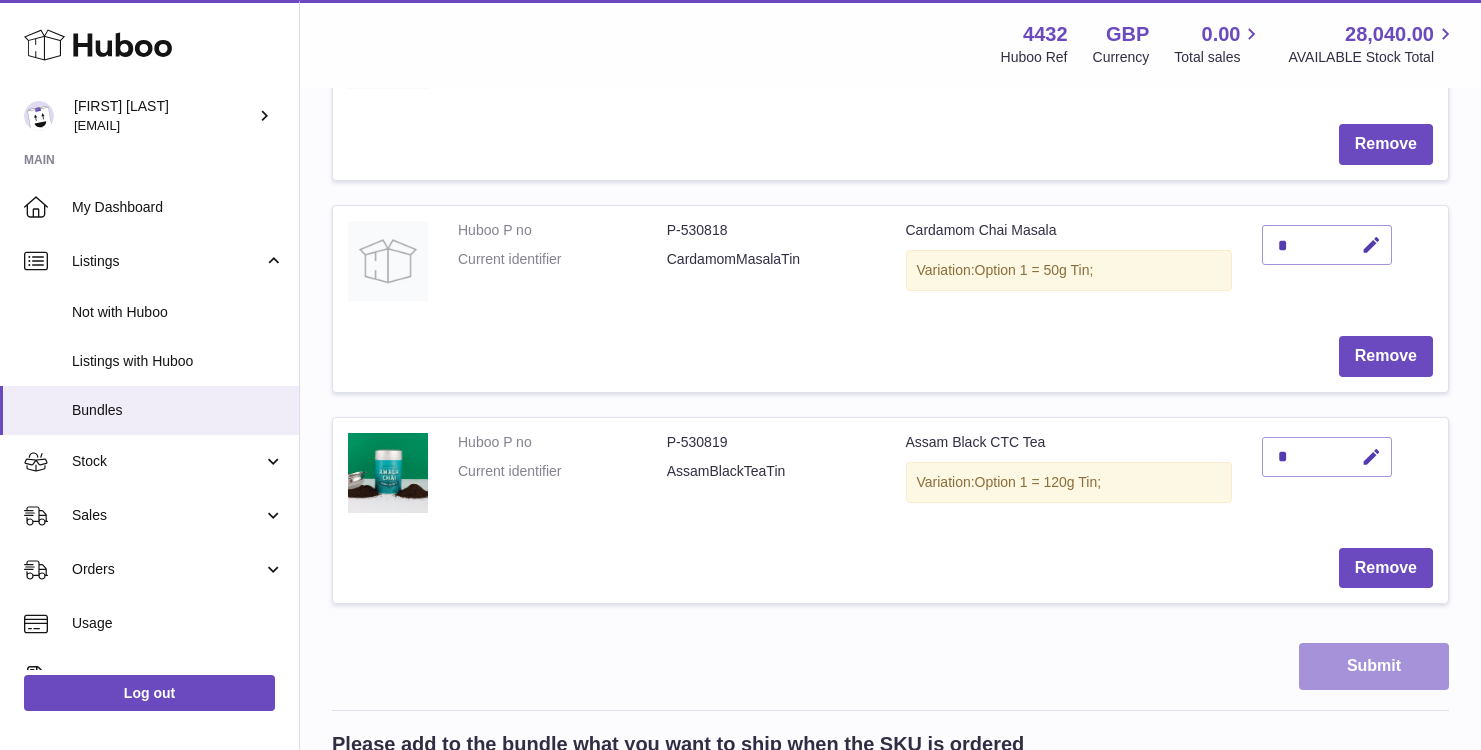 type 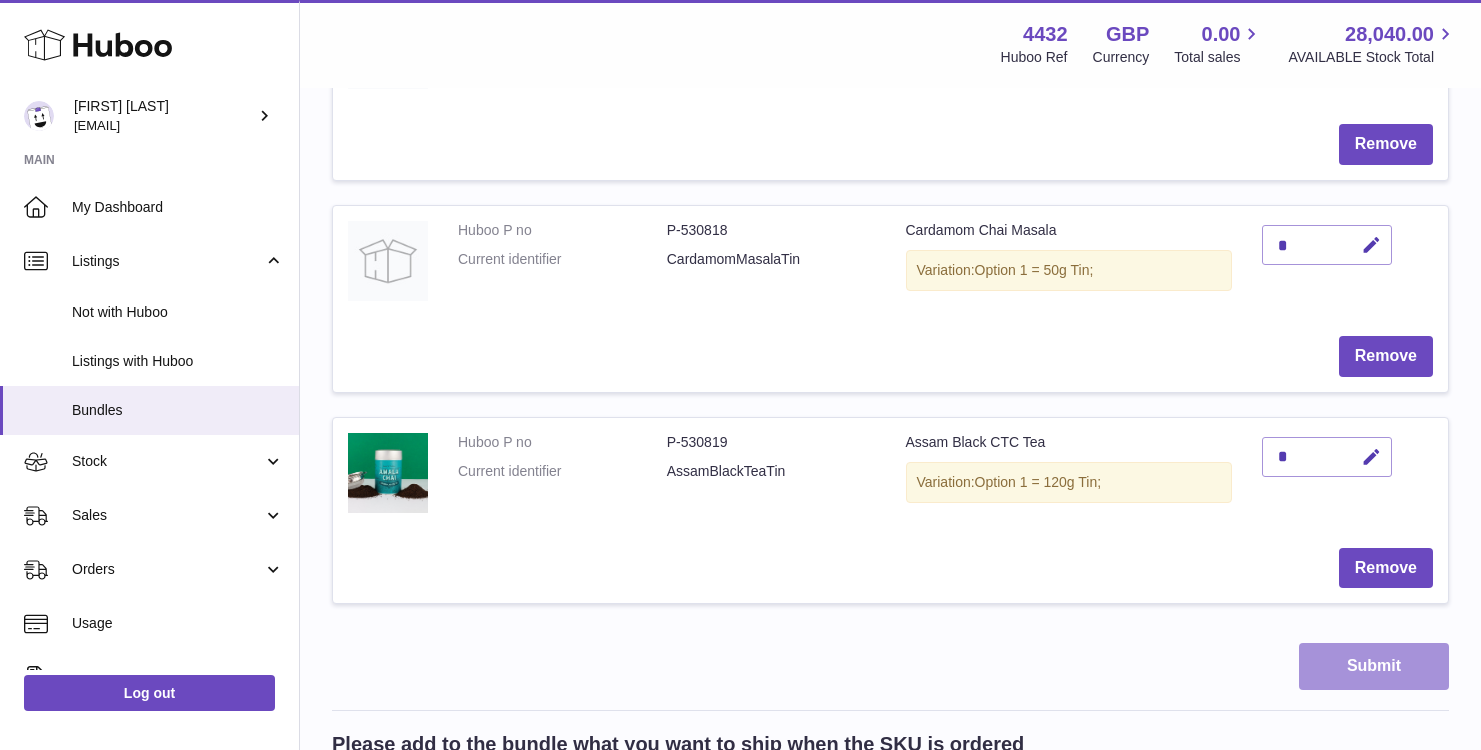 click on "Submit" at bounding box center [1374, 666] 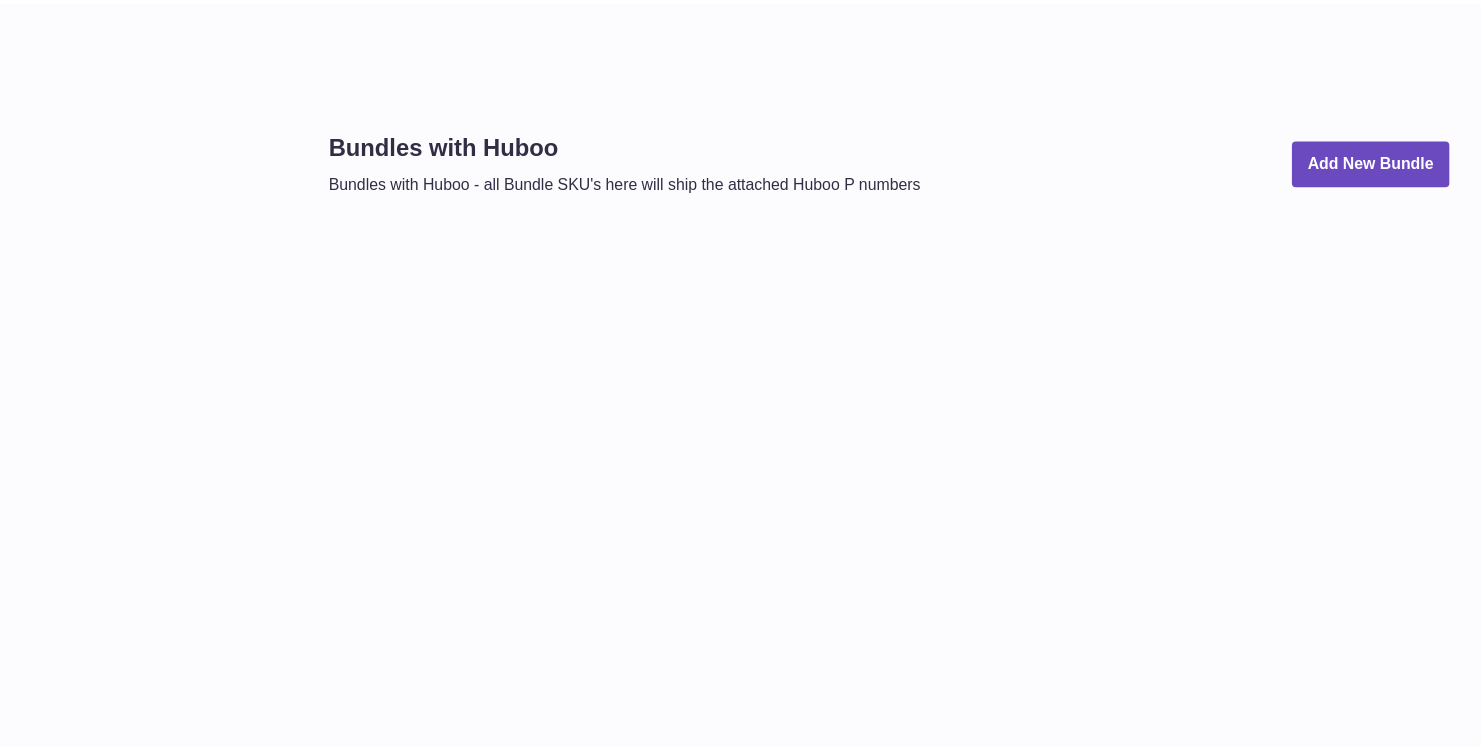 scroll, scrollTop: 0, scrollLeft: 0, axis: both 